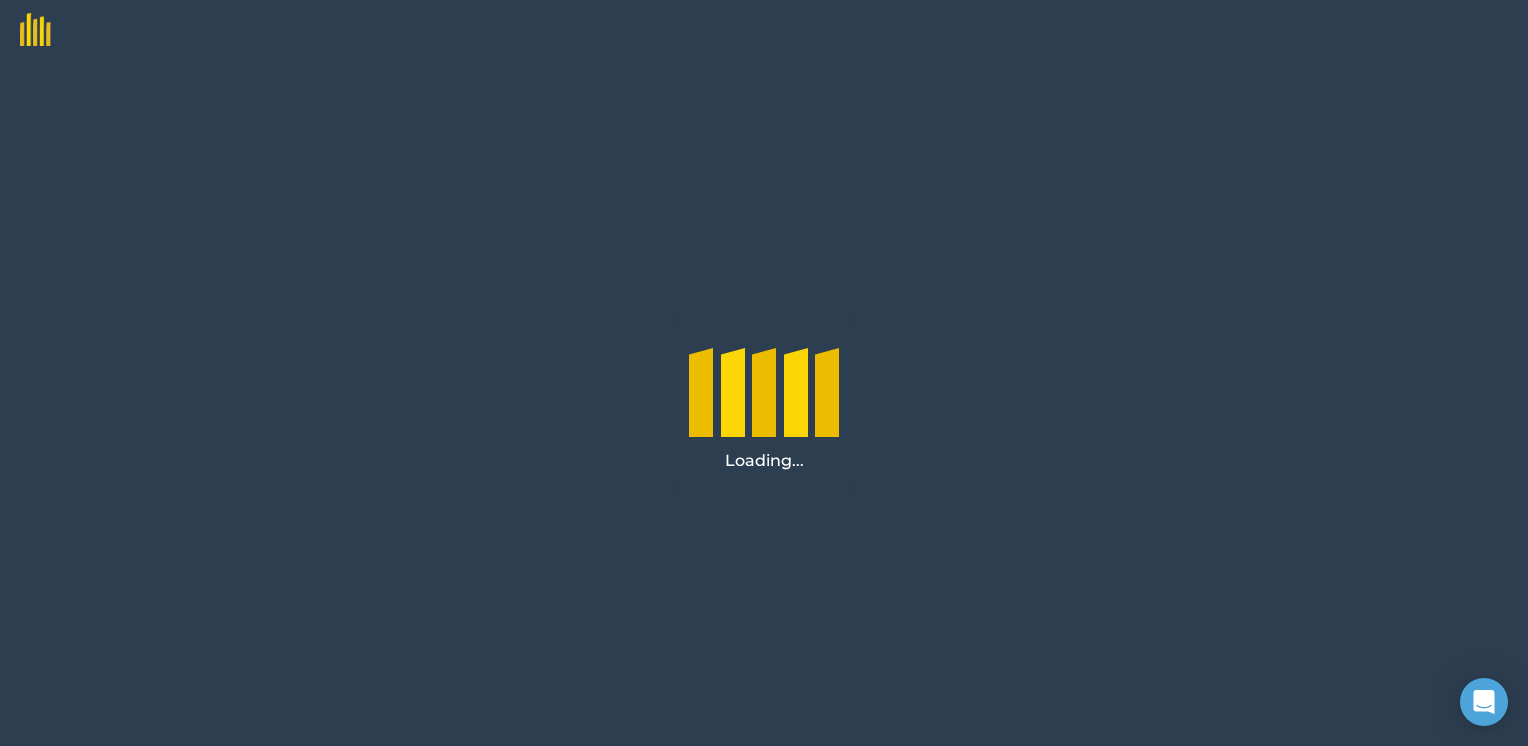 scroll, scrollTop: 0, scrollLeft: 0, axis: both 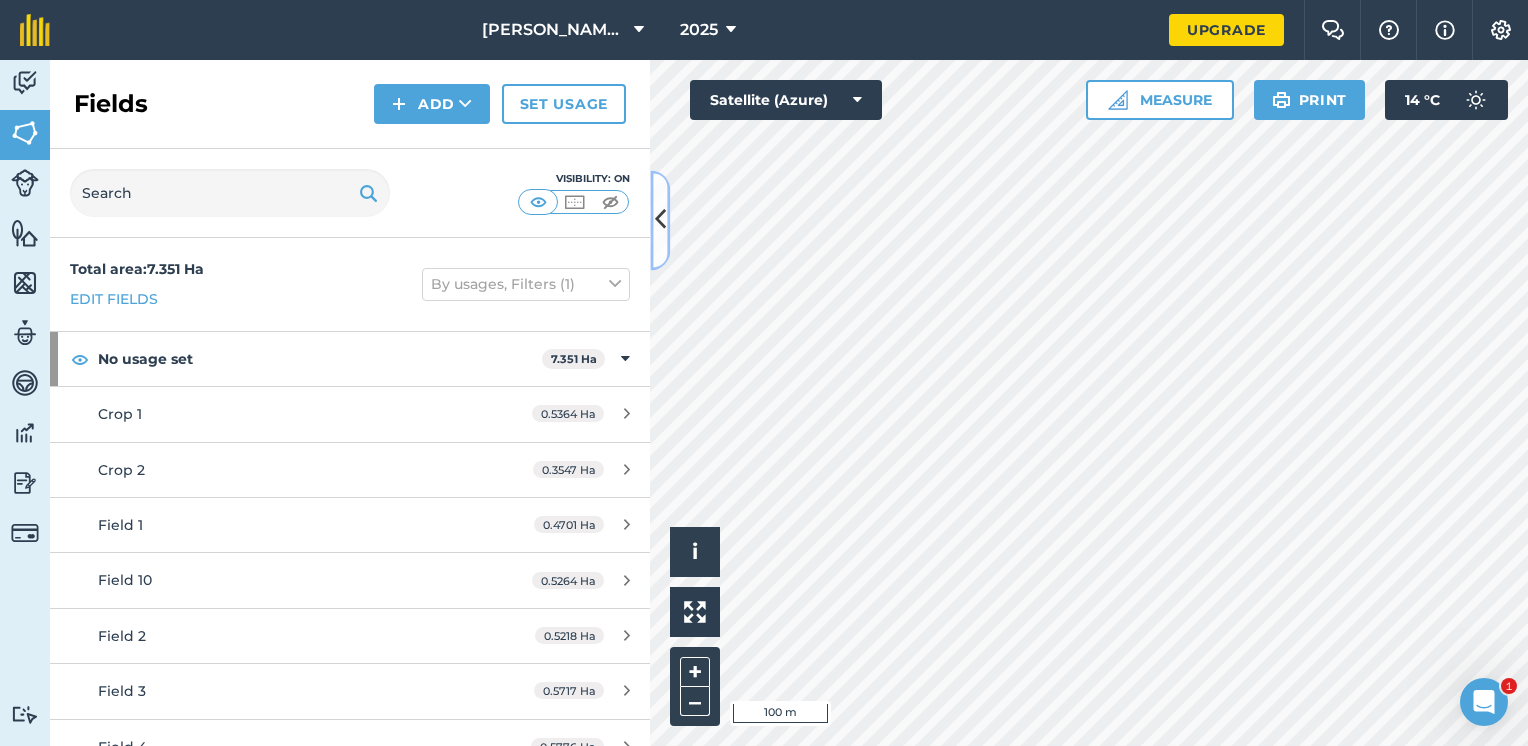 click at bounding box center [660, 220] 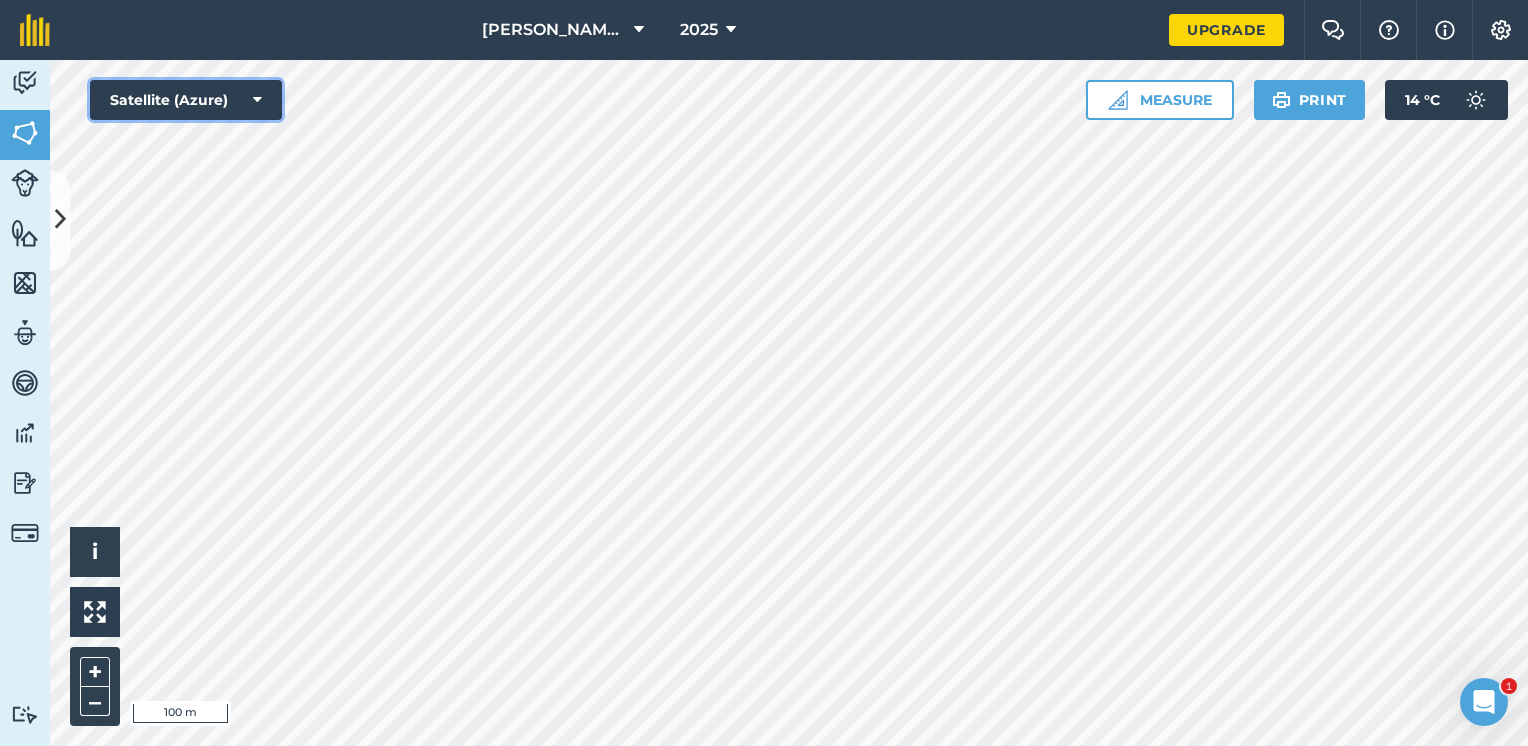 click on "Satellite (Azure)" at bounding box center (186, 100) 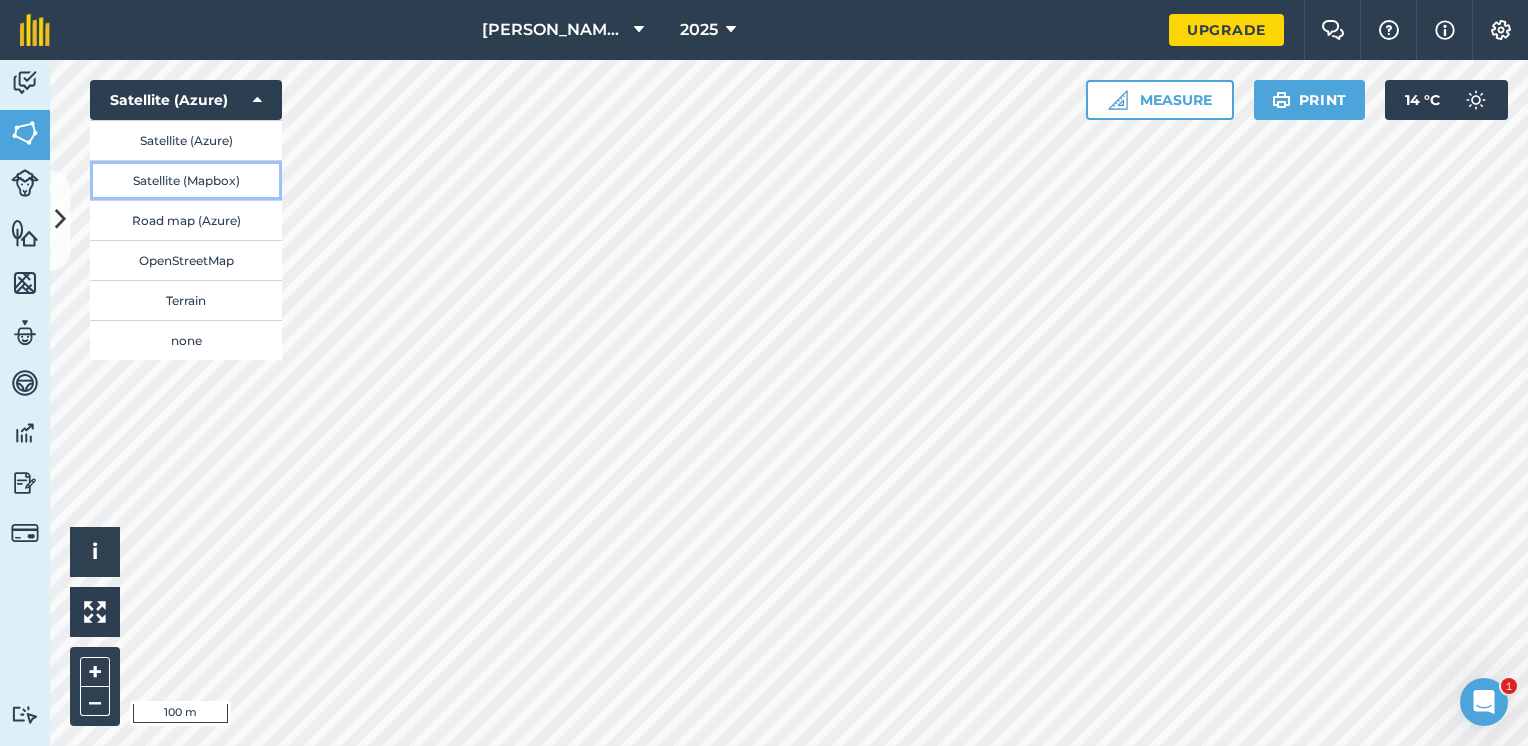 click on "Satellite (Mapbox)" at bounding box center [186, 180] 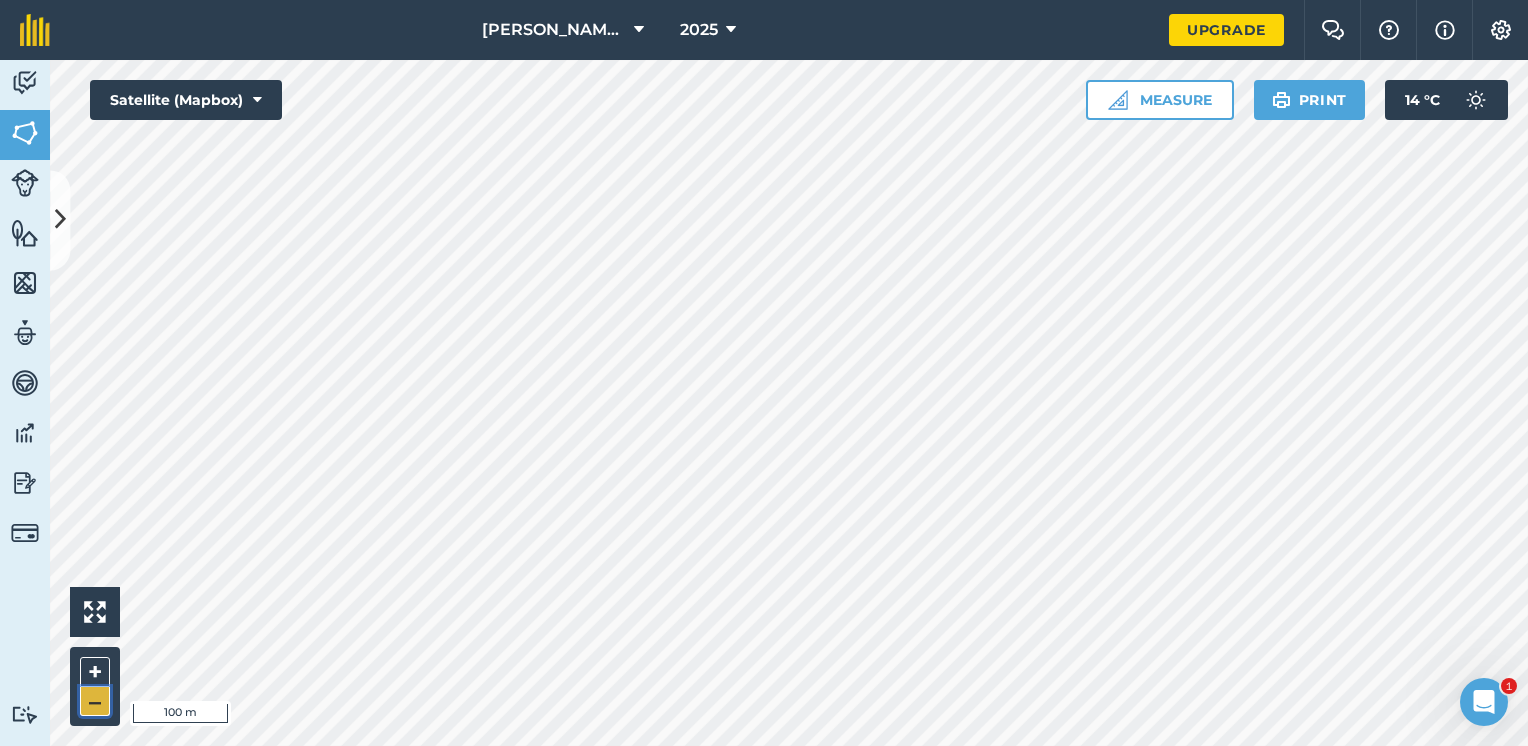 click on "–" at bounding box center [95, 701] 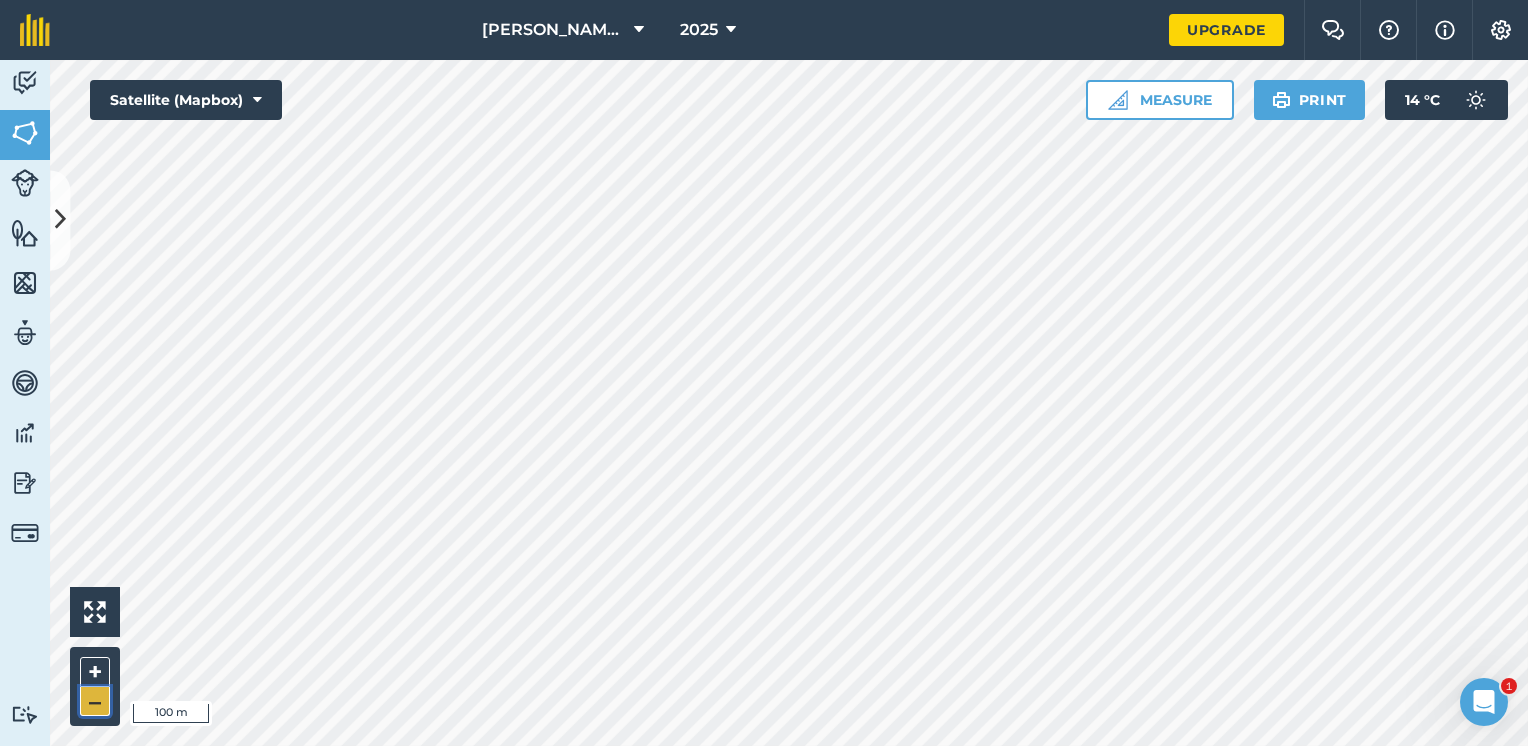 click on "–" at bounding box center [95, 701] 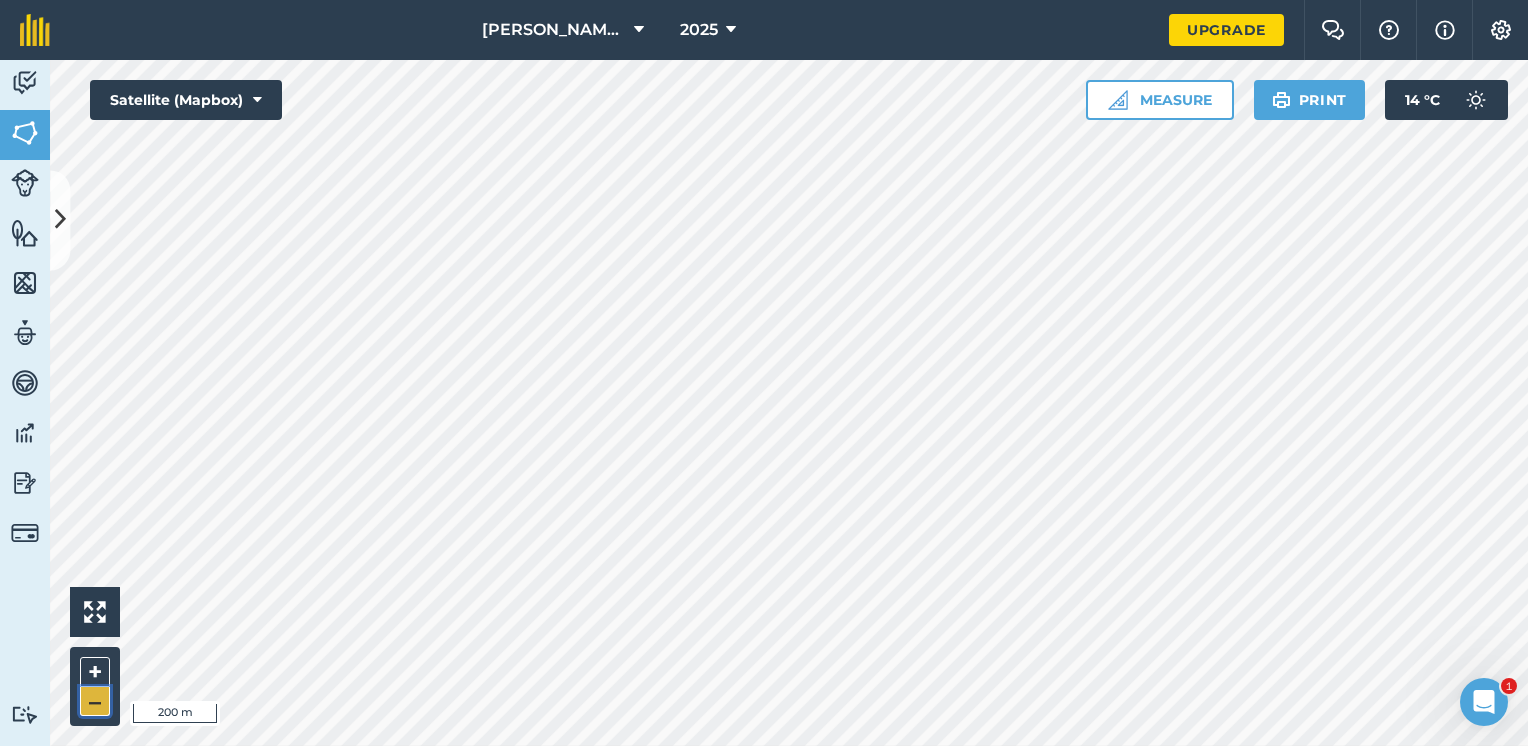 click on "–" at bounding box center [95, 701] 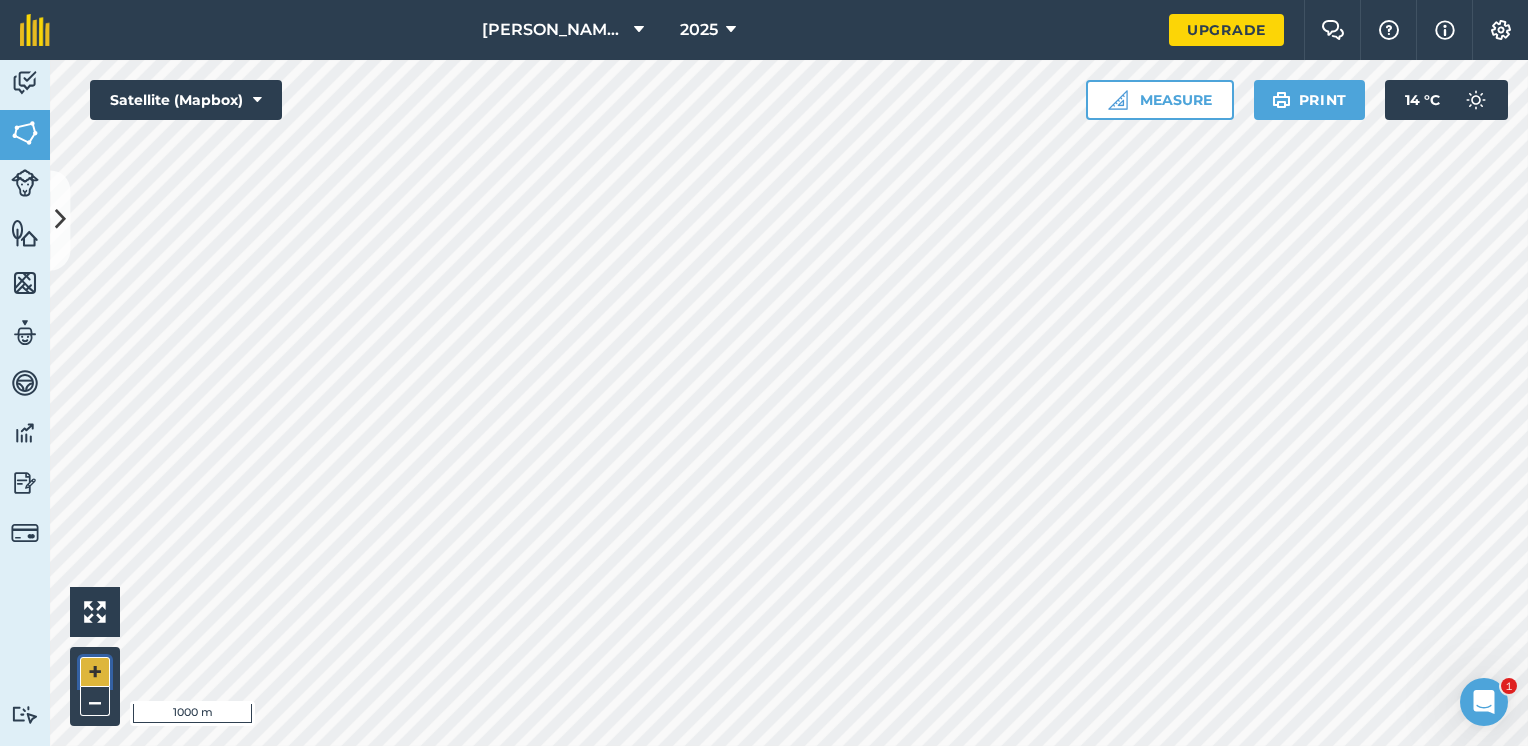 click on "+" at bounding box center (95, 672) 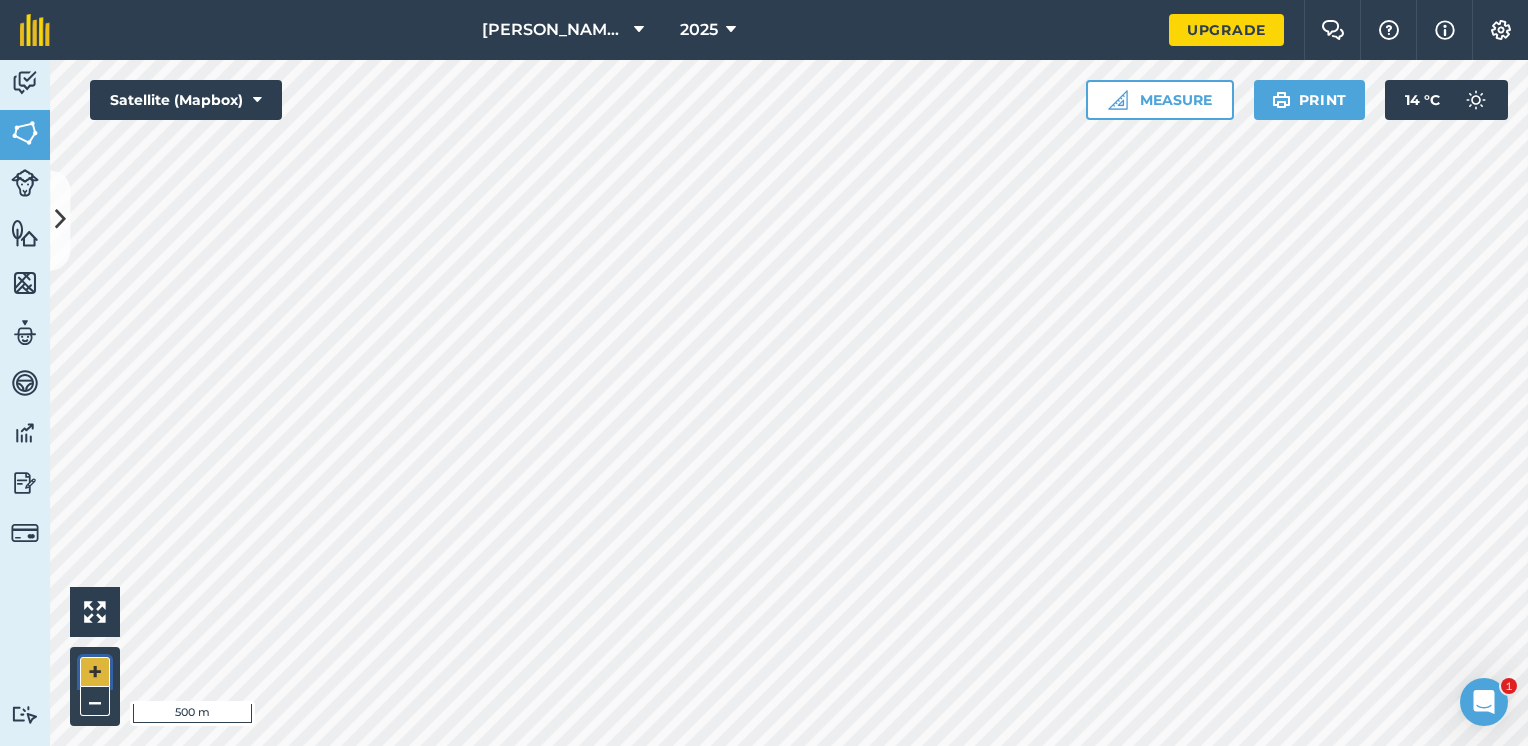 click on "+" at bounding box center (95, 672) 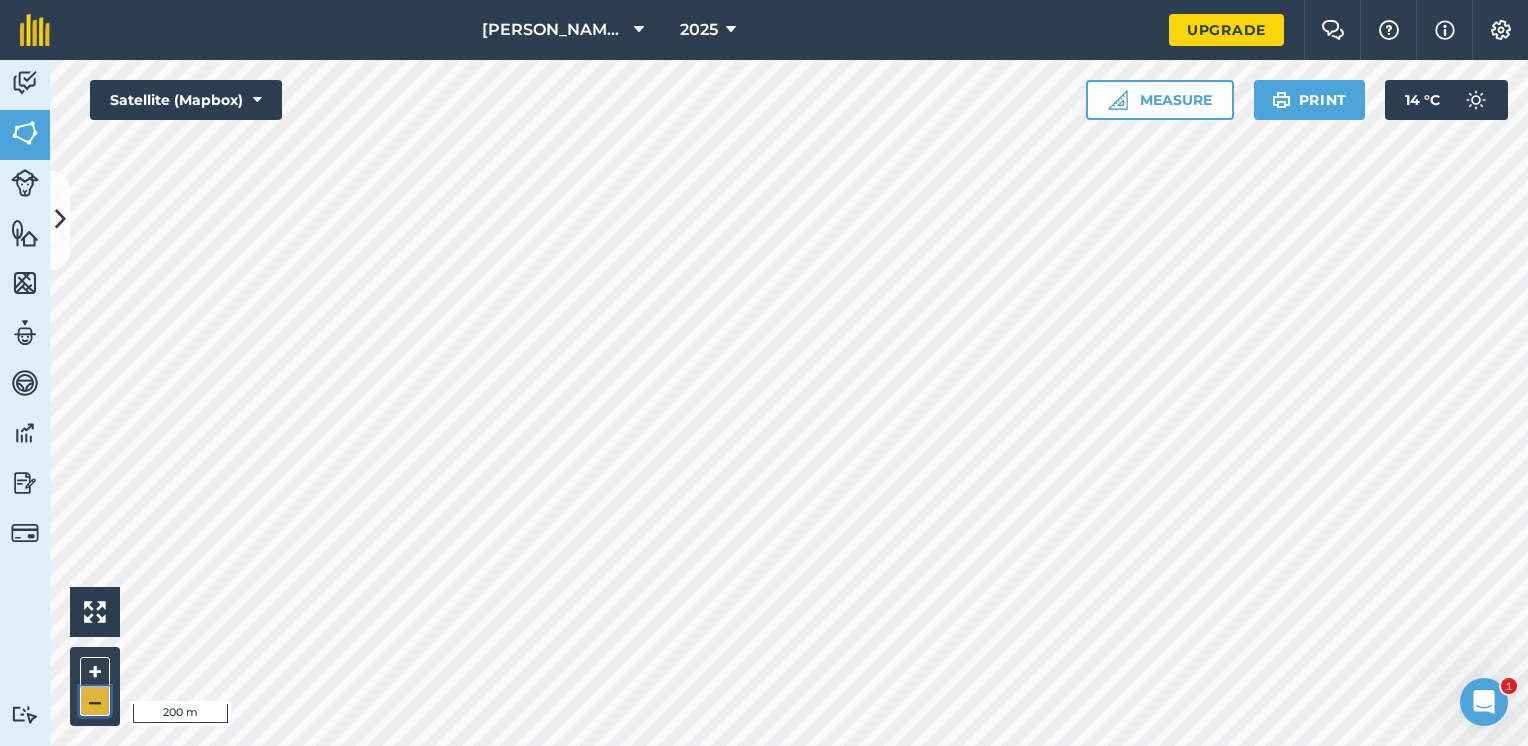 click on "–" at bounding box center [95, 701] 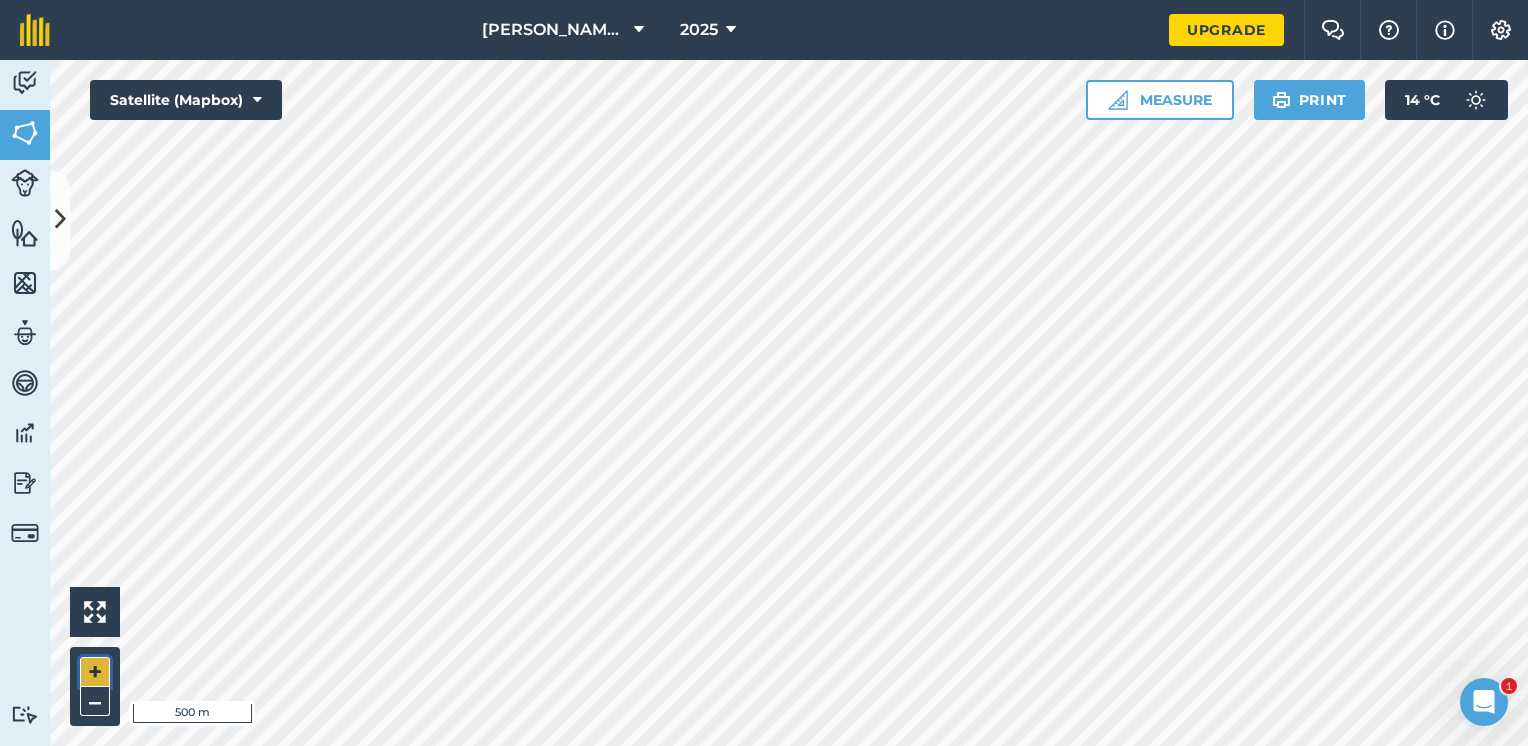 click on "+" at bounding box center (95, 672) 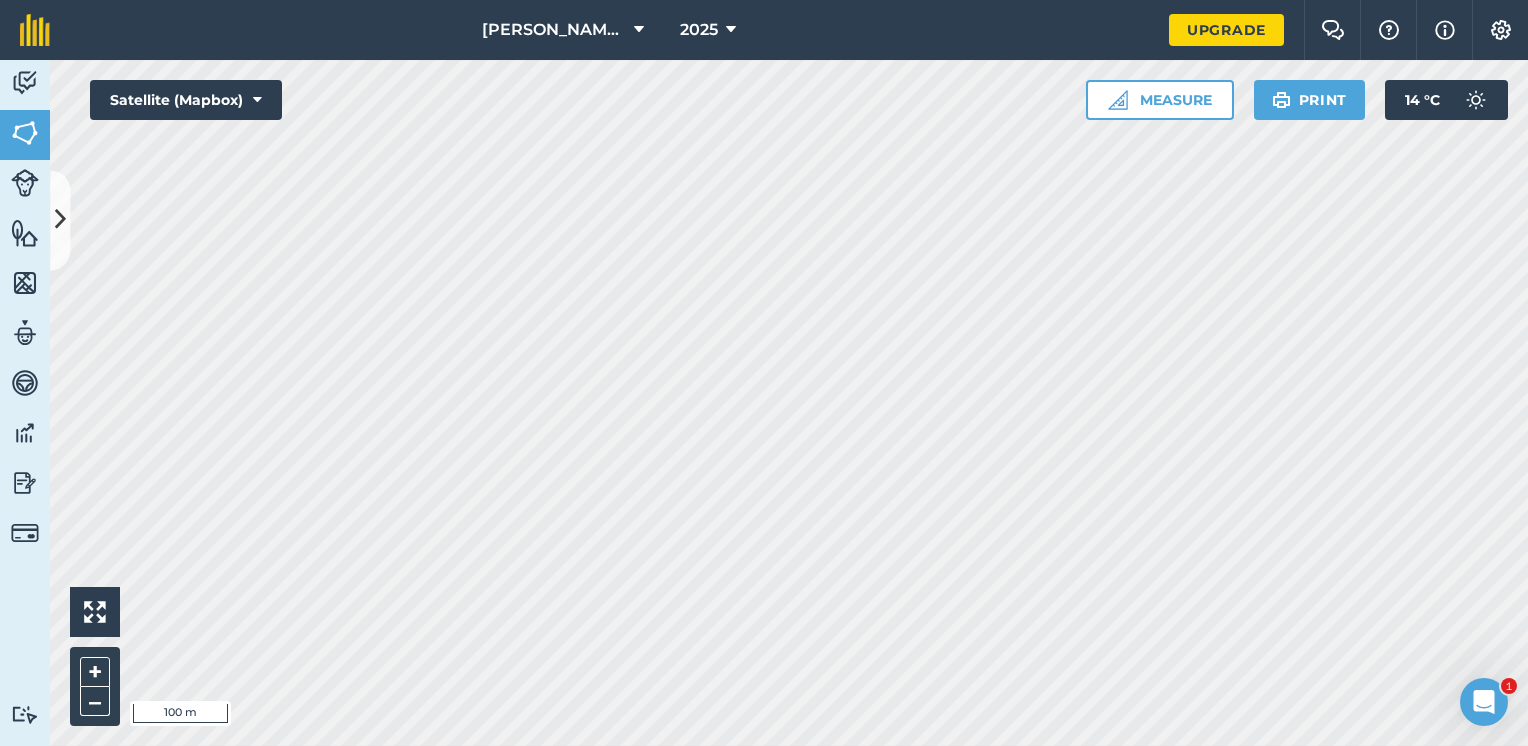 click on "[PERSON_NAME]'s HOMESTEAD 2025 Upgrade Farm Chat Help Info Settings Map printing is not available on our free plan Please upgrade to our Essentials, Plus or Pro plan to access this feature. Activity Fields Livestock Features Maps Team Vehicles Data Reporting Billing Tutorials Tutorials Fields   Add   Set usage Visibility: On Total area :  7.351   Ha Edit fields By usages, Filters (1) No usage set 7.351   Ha Crop 1 0.5364   Ha Crop 2 0.3547   Ha Field 1 0.4701   Ha Field 10 0.5264   [GEOGRAPHIC_DATA] 2 0.5218   Ha Field 3 0.5717   Ha Field 4 0.5776   Ha Field 5 0.5039   Ha Field 6 0.5366   Ha Field 7 0.5438   [GEOGRAPHIC_DATA] 8 0.5427   [GEOGRAPHIC_DATA] 9 0.4948   [GEOGRAPHIC_DATA] & Penn's  0.8388   Ha Veggies 0.3318   Ha Hello i 100 m + – Satellite (Mapbox) Measure Print 14   ° C
1" at bounding box center (764, 373) 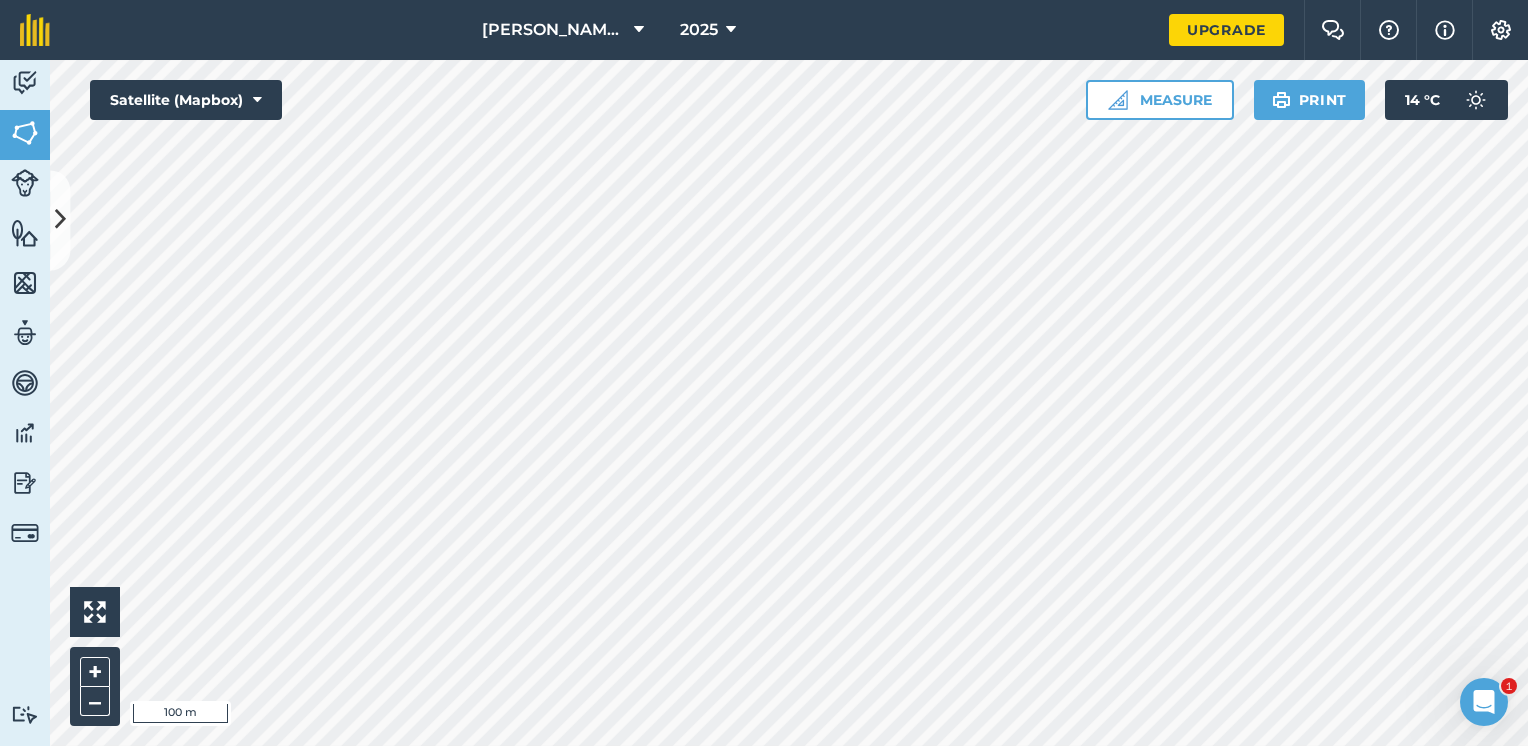 click on "[PERSON_NAME]'s HOMESTEAD 2025 Upgrade Farm Chat Help Info Settings Map printing is not available on our free plan Please upgrade to our Essentials, Plus or Pro plan to access this feature. Activity Fields Livestock Features Maps Team Vehicles Data Reporting Billing Tutorials Tutorials Fields   Add   Set usage Visibility: On Total area :  7.351   Ha Edit fields By usages, Filters (1) No usage set 7.351   Ha Crop 1 0.5364   Ha Crop 2 0.3547   Ha Field 1 0.4701   Ha Field 10 0.5264   [GEOGRAPHIC_DATA] 2 0.5218   Ha Field 3 0.5717   Ha Field 4 0.5776   Ha Field 5 0.5039   Ha Field 6 0.5366   Ha Field 7 0.5438   [GEOGRAPHIC_DATA] 8 0.5427   [GEOGRAPHIC_DATA] 9 0.4948   [GEOGRAPHIC_DATA] & Penn's  0.8388   Ha Veggies 0.3318   Ha Hello i 100 m + – Satellite (Mapbox) Measure Print 14   ° C
1" at bounding box center [764, 373] 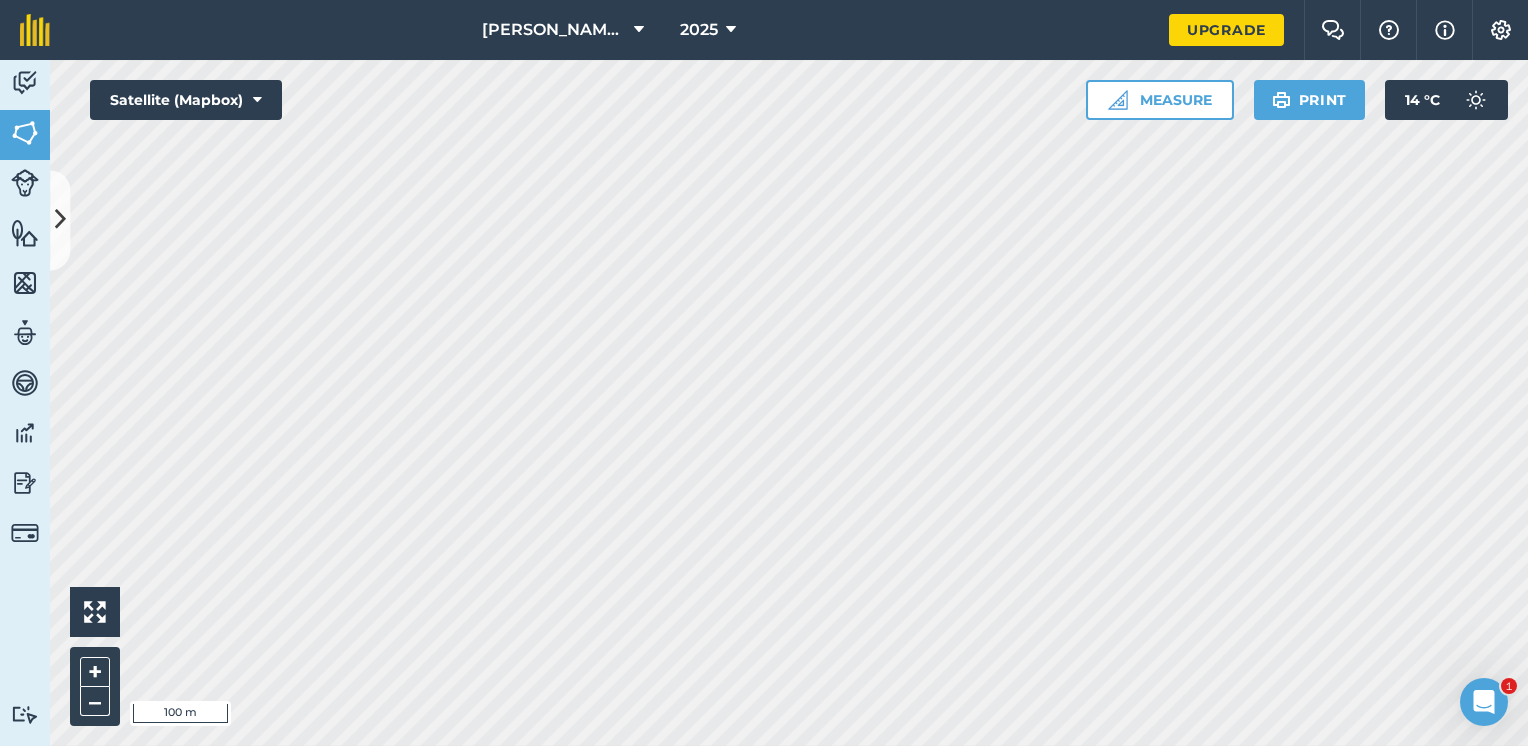 click on "[PERSON_NAME]'s HOMESTEAD 2025 Upgrade Farm Chat Help Info Settings Map printing is not available on our free plan Please upgrade to our Essentials, Plus or Pro plan to access this feature. Activity Fields Livestock Features Maps Team Vehicles Data Reporting Billing Tutorials Tutorials Fields   Add   Set usage Visibility: On Total area :  7.351   Ha Edit fields By usages, Filters (1) No usage set 7.351   Ha Crop 1 0.5364   Ha Crop 2 0.3547   Ha Field 1 0.4701   Ha Field 10 0.5264   [GEOGRAPHIC_DATA] 2 0.5218   Ha Field 3 0.5717   Ha Field 4 0.5776   Ha Field 5 0.5039   Ha Field 6 0.5366   Ha Field 7 0.5438   [GEOGRAPHIC_DATA] 8 0.5427   [GEOGRAPHIC_DATA] 9 0.4948   [GEOGRAPHIC_DATA] & Penn's  0.8388   Ha Veggies 0.3318   Ha Hello i 100 m + – Satellite (Mapbox) Measure Print 14   ° C
1" at bounding box center (764, 373) 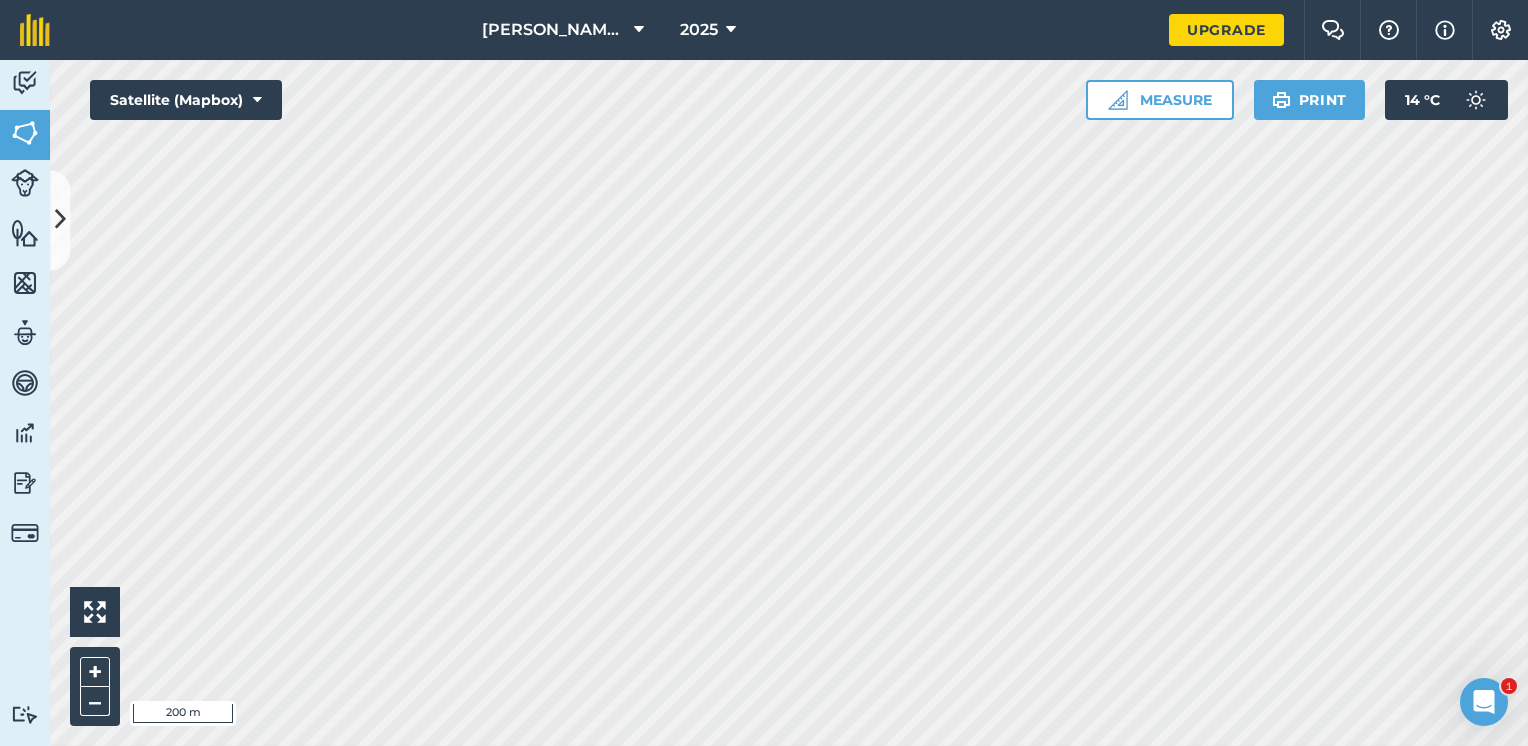 click on "[PERSON_NAME]'s HOMESTEAD 2025 Upgrade Farm Chat Help Info Settings Map printing is not available on our free plan Please upgrade to our Essentials, Plus or Pro plan to access this feature. Activity Fields Livestock Features Maps Team Vehicles Data Reporting Billing Tutorials Tutorials Fields   Add   Set usage Visibility: On Total area :  7.351   Ha Edit fields By usages, Filters (1) No usage set 7.351   Ha Crop 1 0.5364   Ha Crop 2 0.3547   Ha Field 1 0.4701   Ha Field 10 0.5264   [GEOGRAPHIC_DATA] 2 0.5218   Ha Field 3 0.5717   Ha Field 4 0.5776   Ha Field 5 0.5039   Ha Field 6 0.5366   Ha Field 7 0.5438   [GEOGRAPHIC_DATA] 8 0.5427   [GEOGRAPHIC_DATA] 9 0.4948   [GEOGRAPHIC_DATA]'s  0.8388   Ha Veggies 0.3318   Ha Hello i 200 m + – Satellite (Mapbox) Measure Print 14   ° C
1" at bounding box center (764, 373) 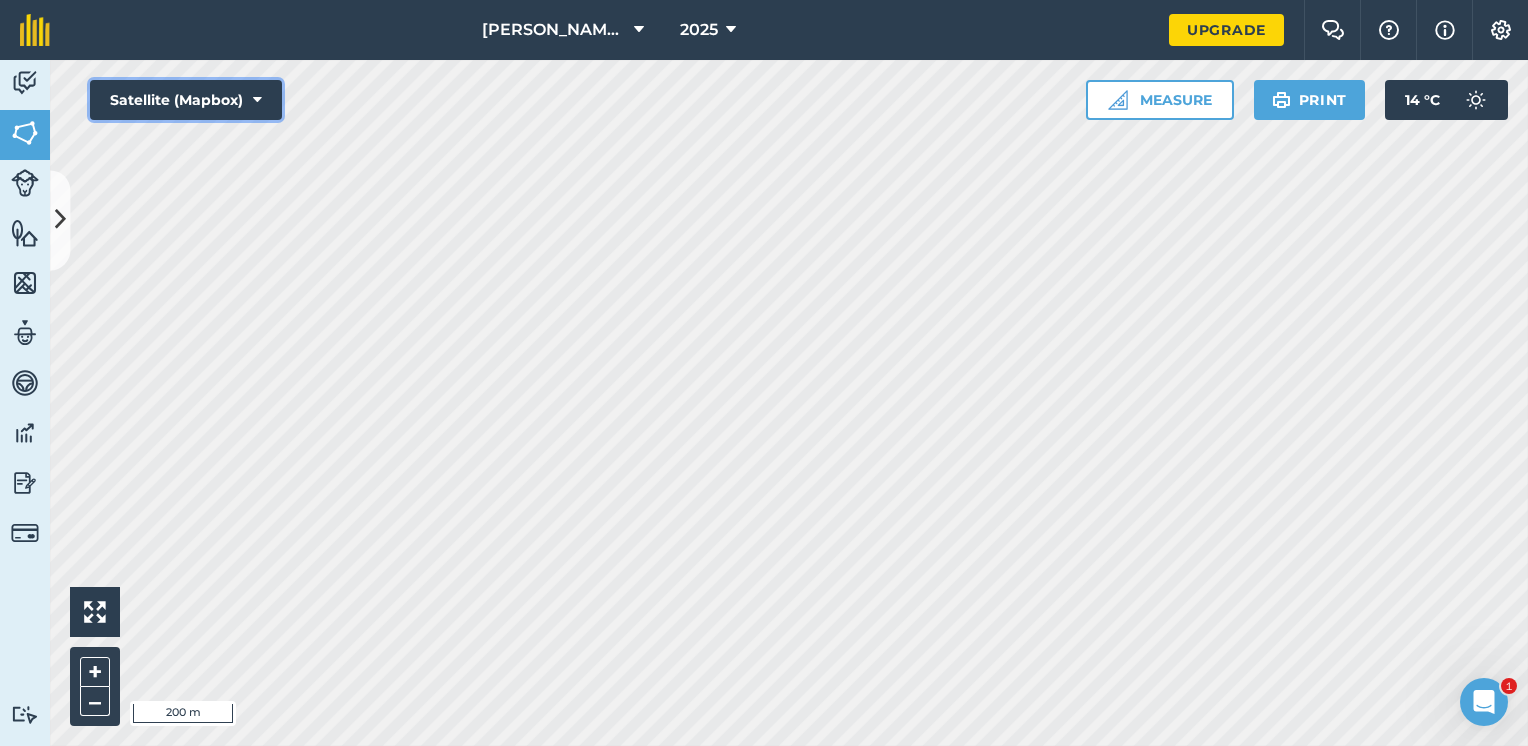 click on "Hello i 200 m + – Satellite (Mapbox) Measure Print 14   ° C" at bounding box center [789, 403] 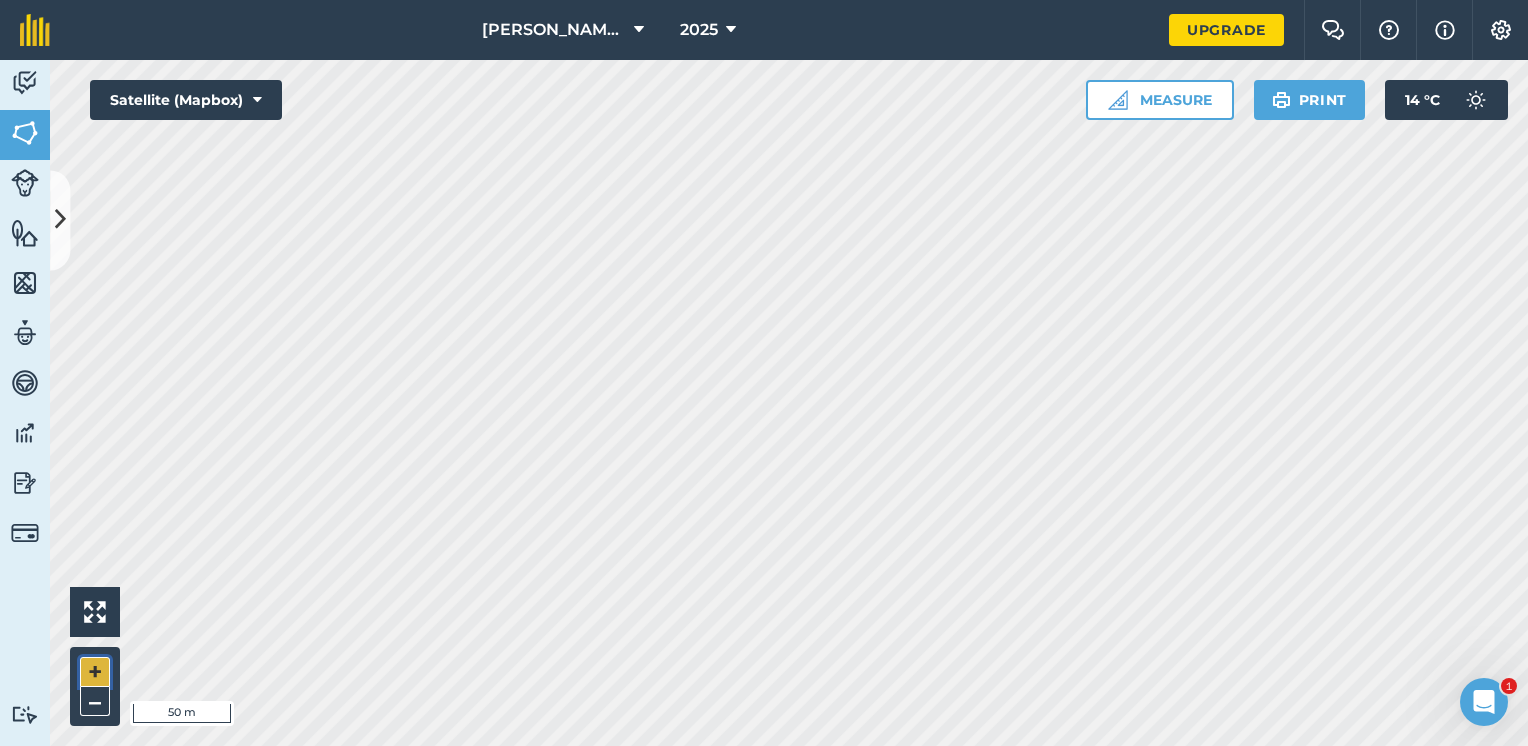click on "+" at bounding box center (95, 672) 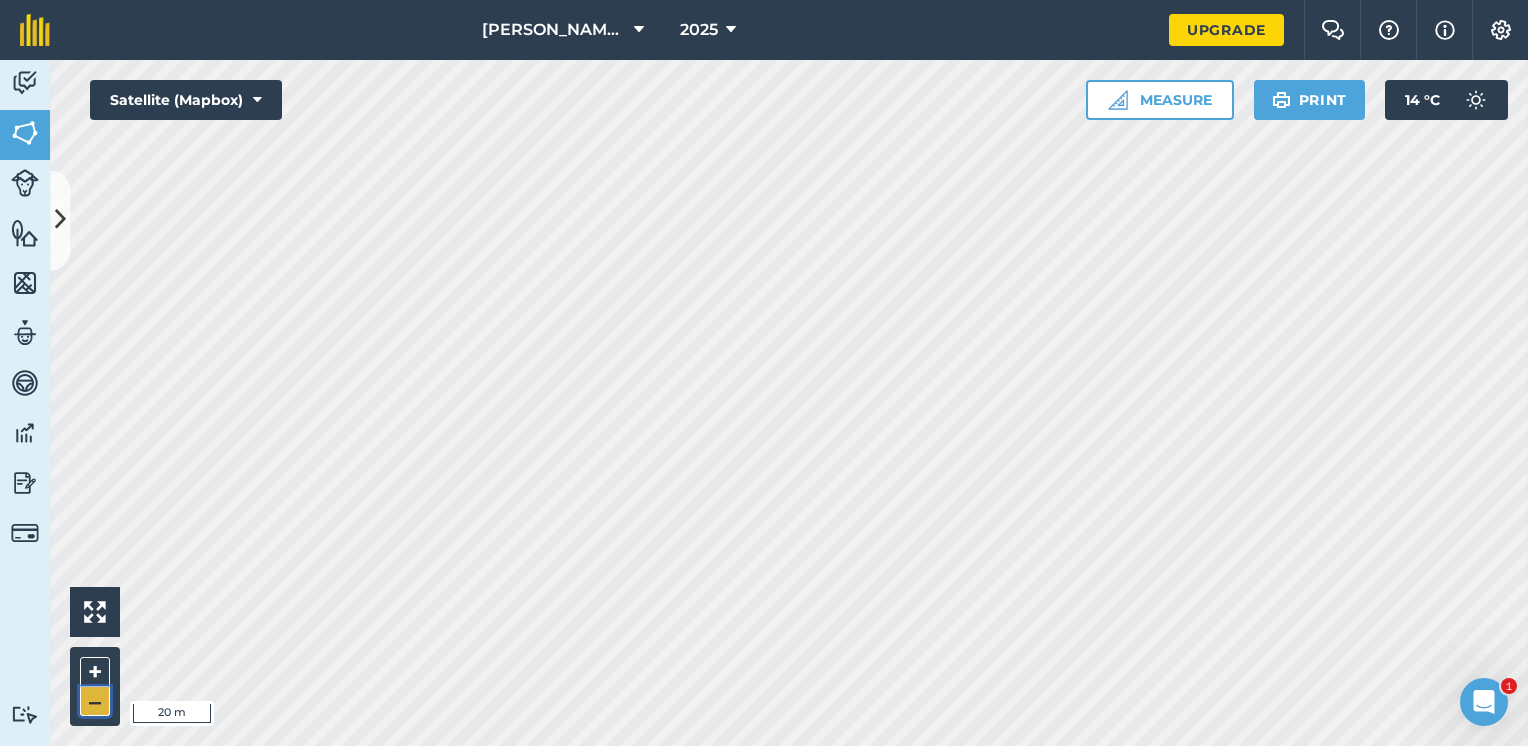 click on "–" at bounding box center (95, 701) 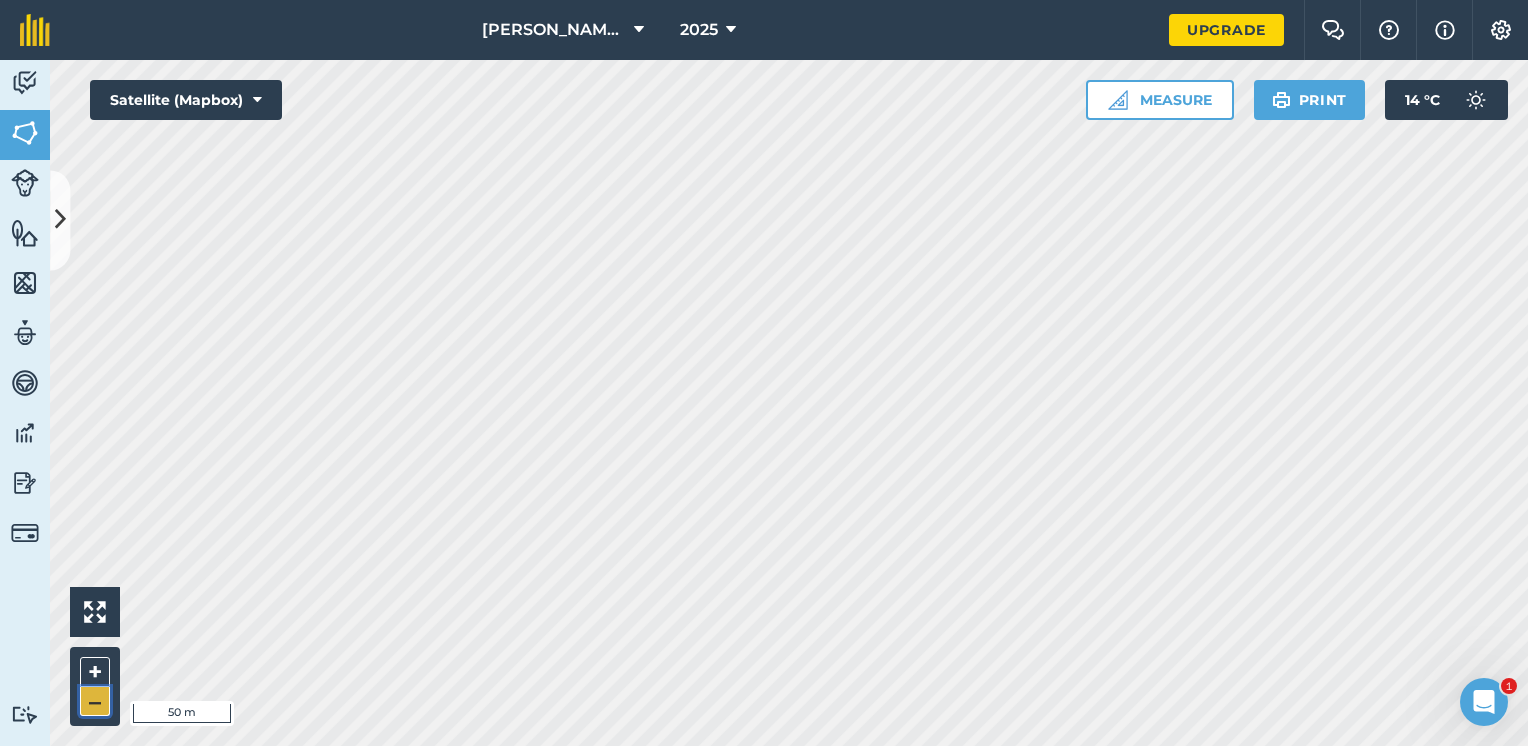 click on "–" at bounding box center (95, 701) 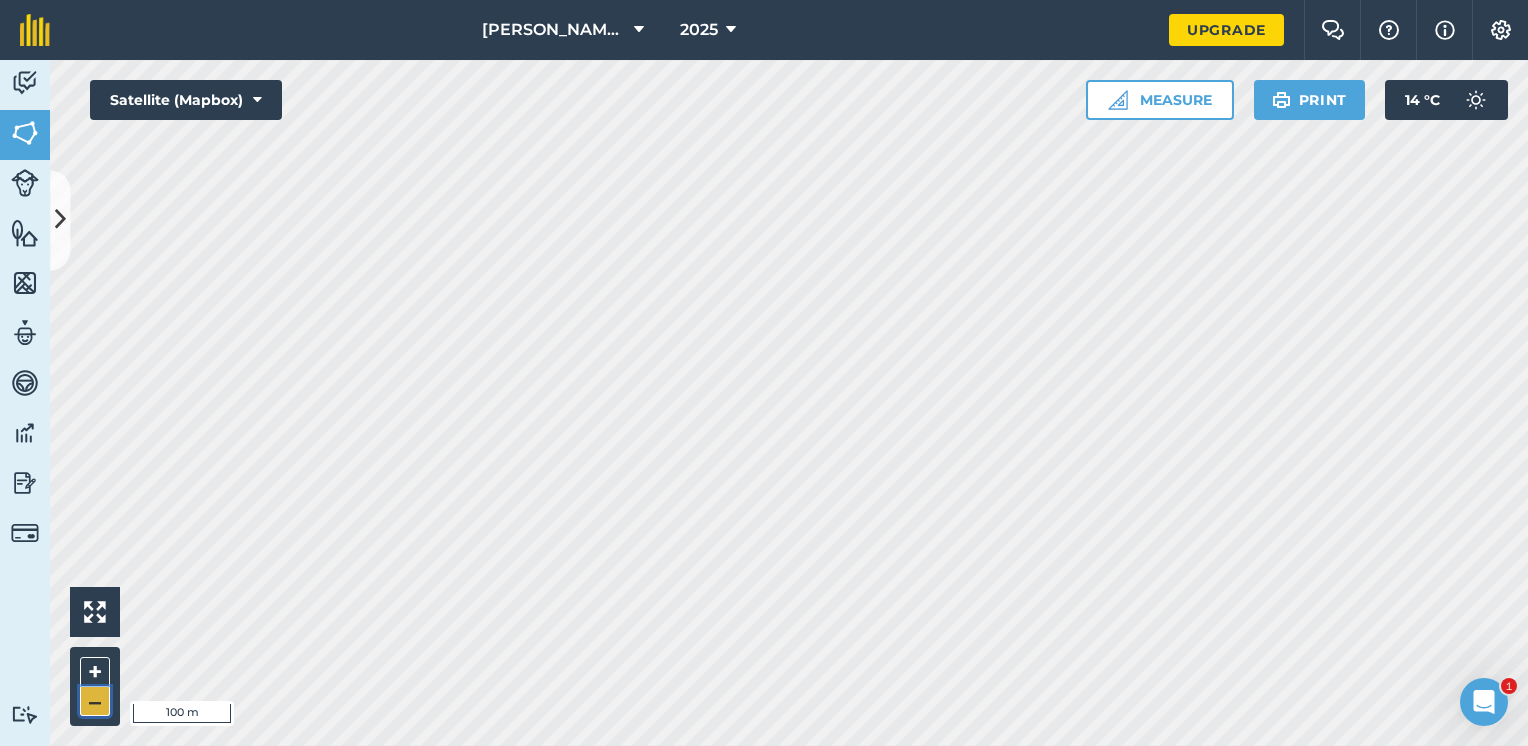 click on "–" at bounding box center [95, 701] 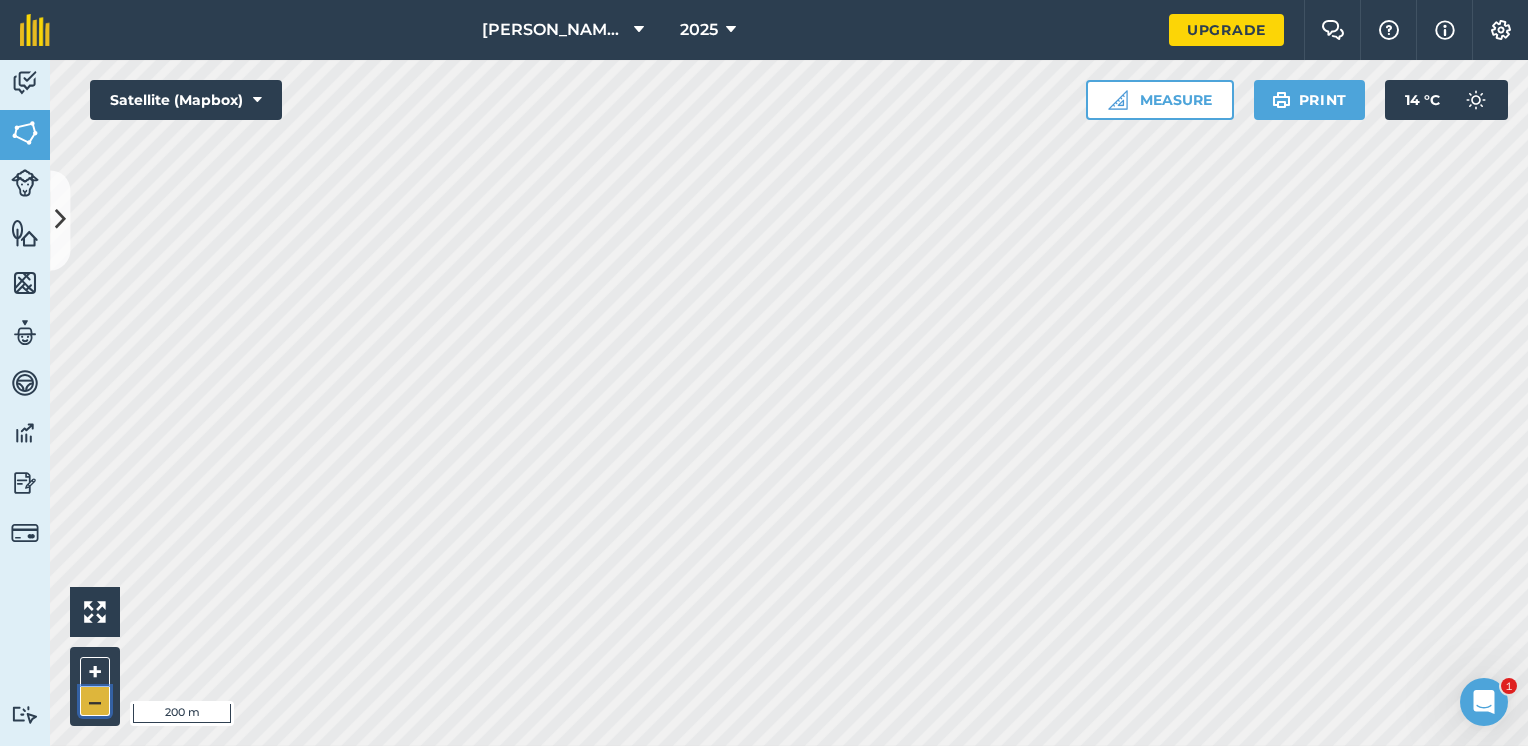 click on "–" at bounding box center (95, 701) 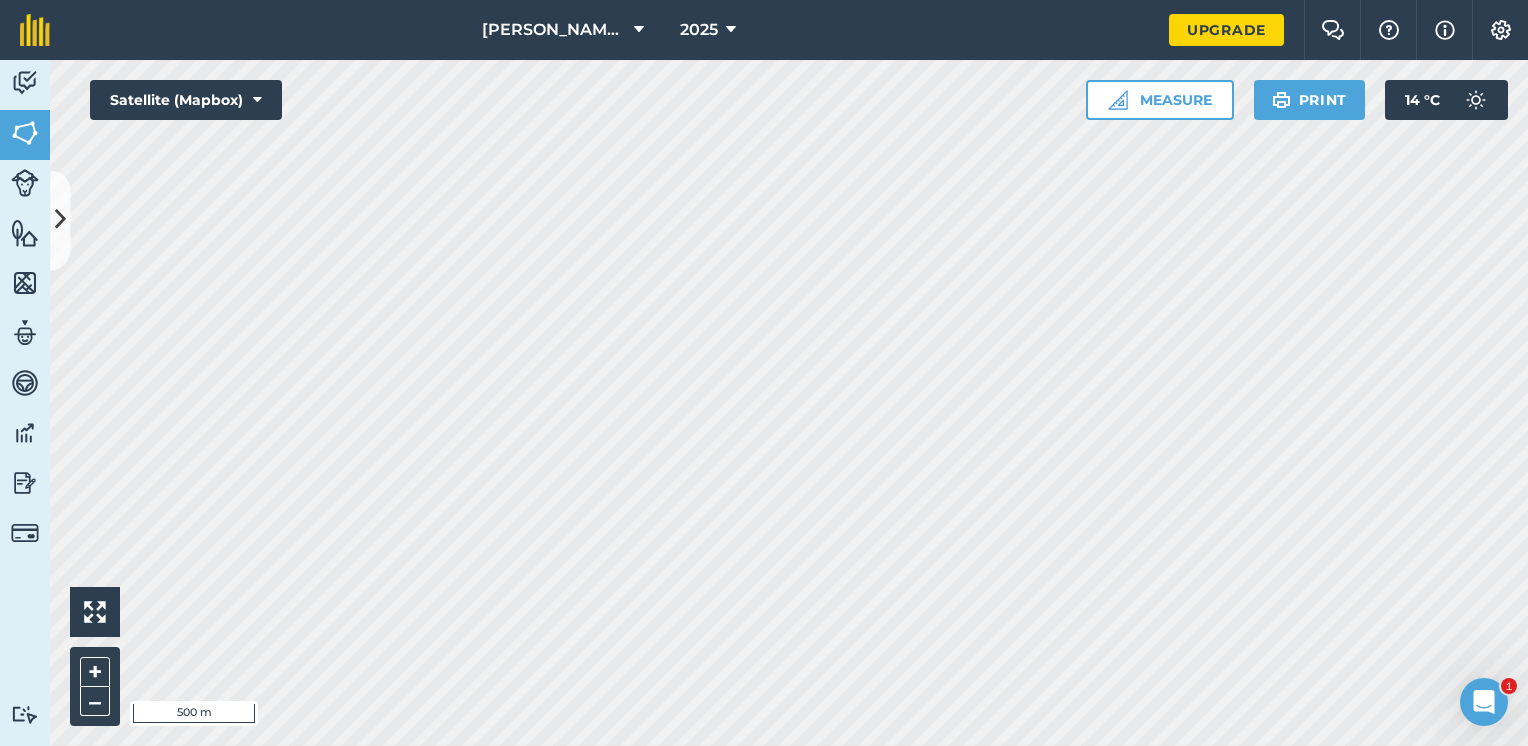 click on "Hello i 500 m + – Satellite (Mapbox) Measure Print 14   ° C" at bounding box center (789, 403) 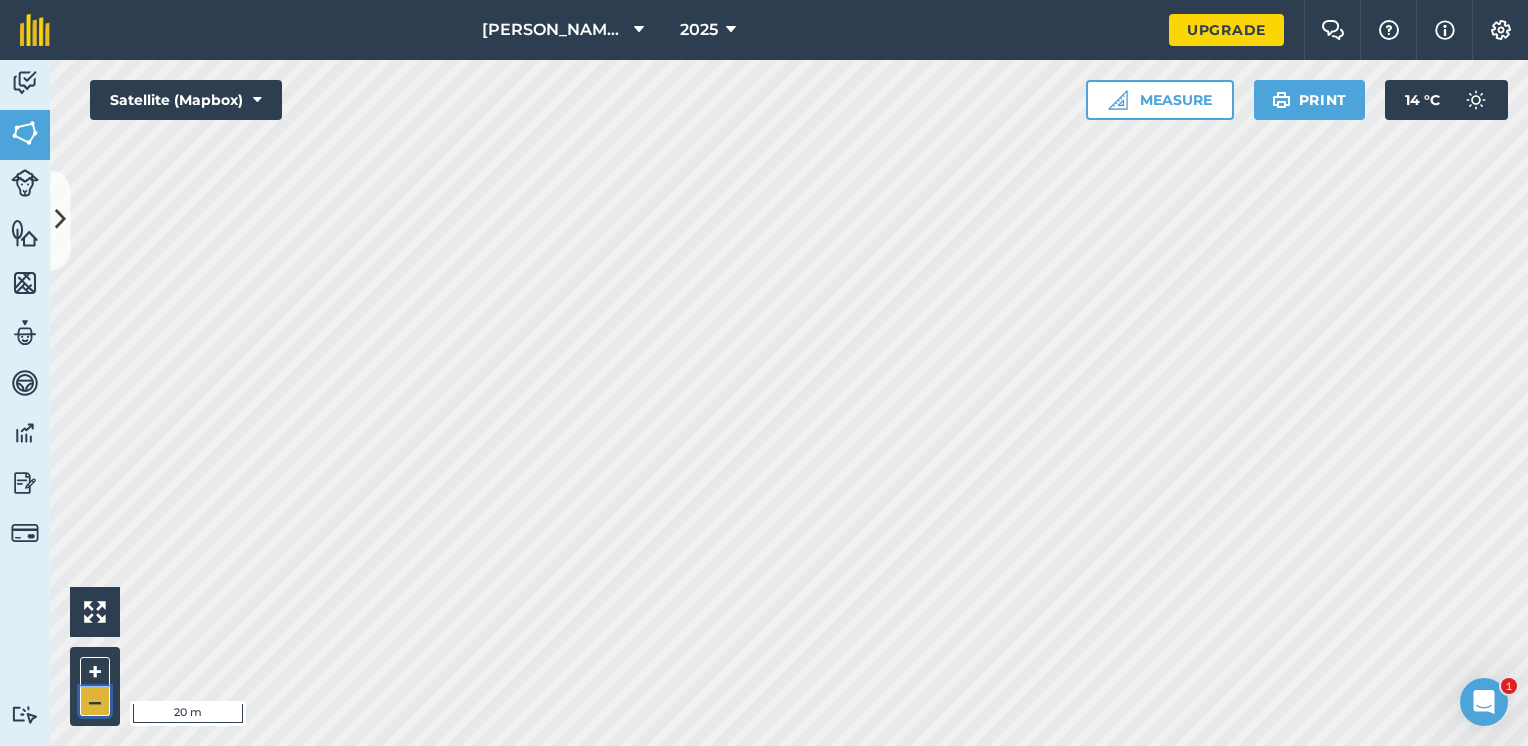 click on "–" at bounding box center (95, 701) 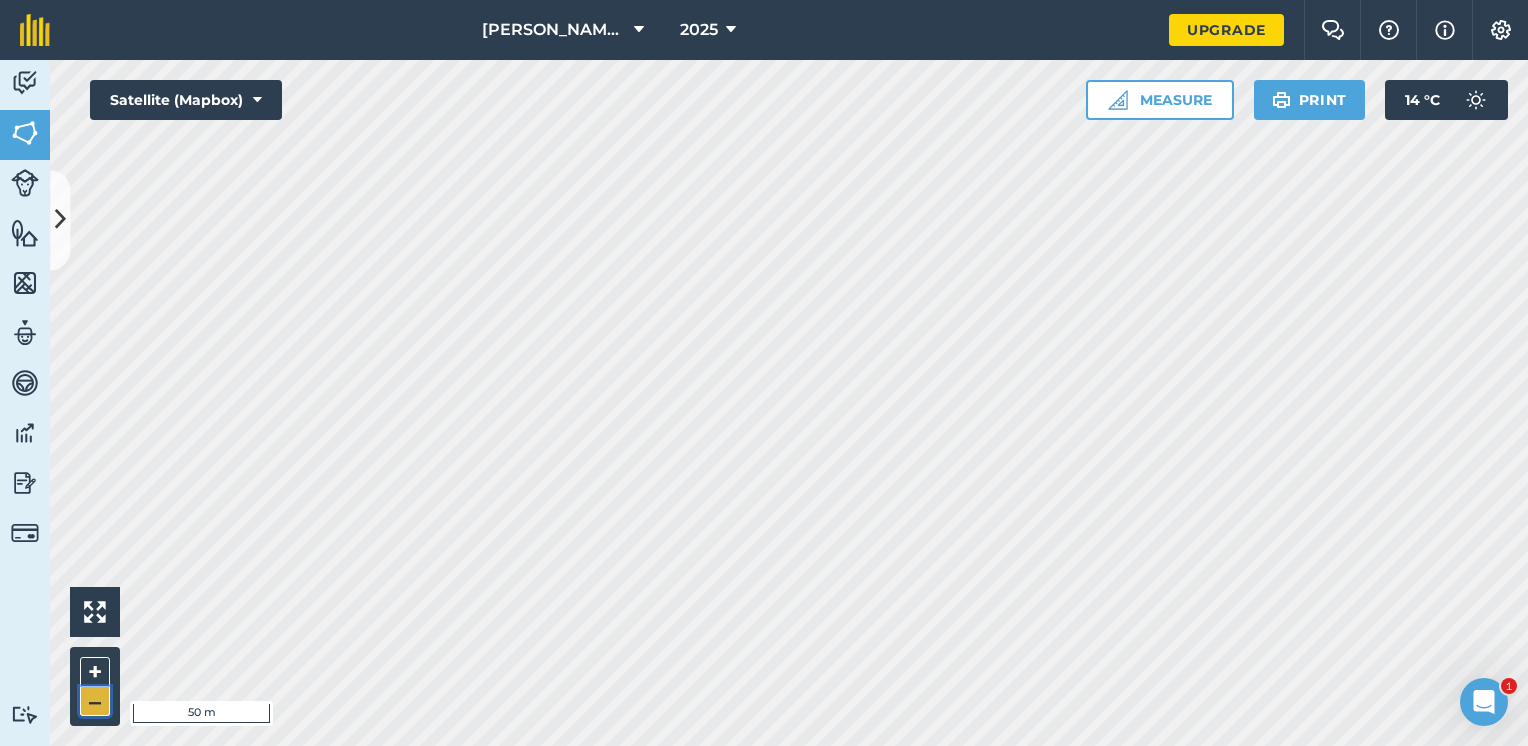 click on "–" at bounding box center (95, 701) 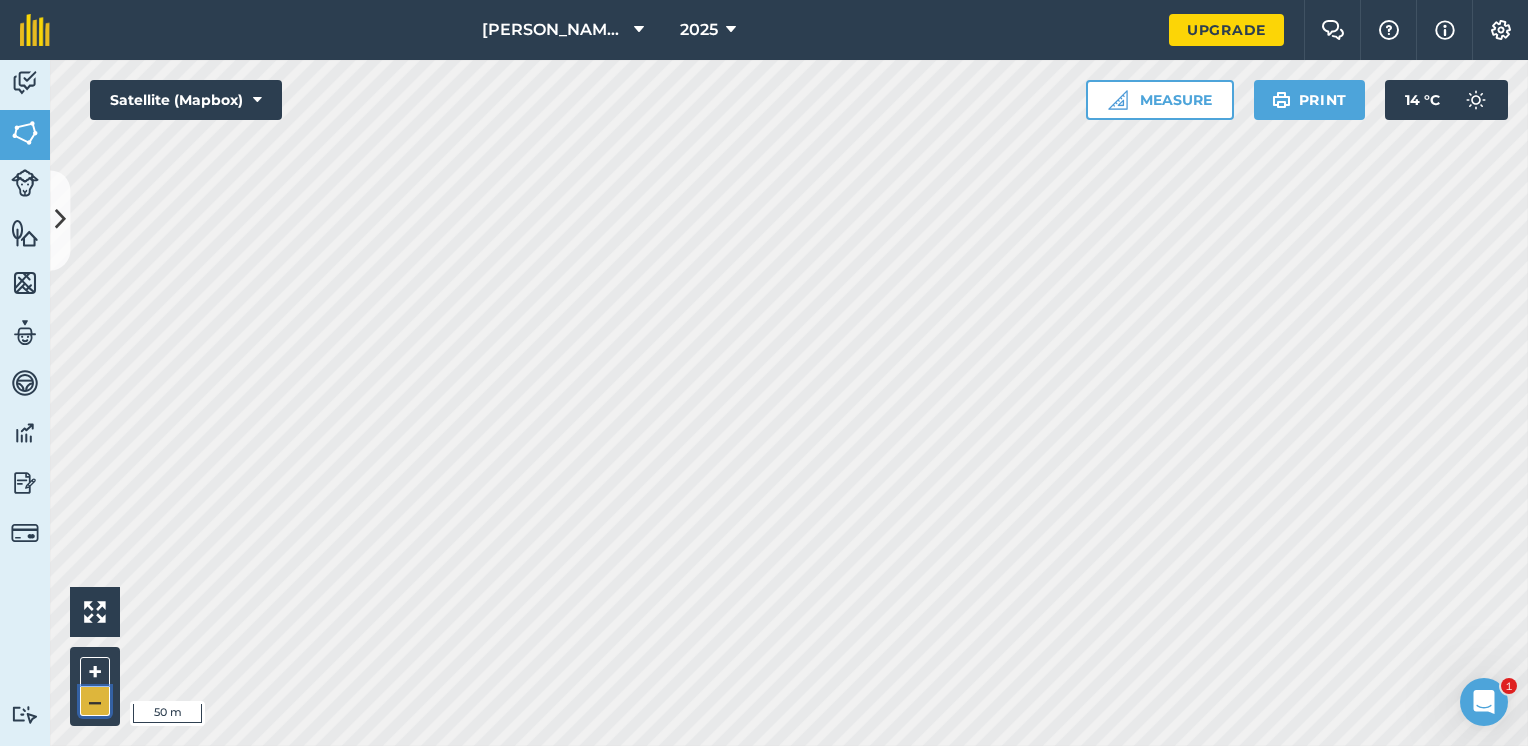 click on "–" at bounding box center [95, 701] 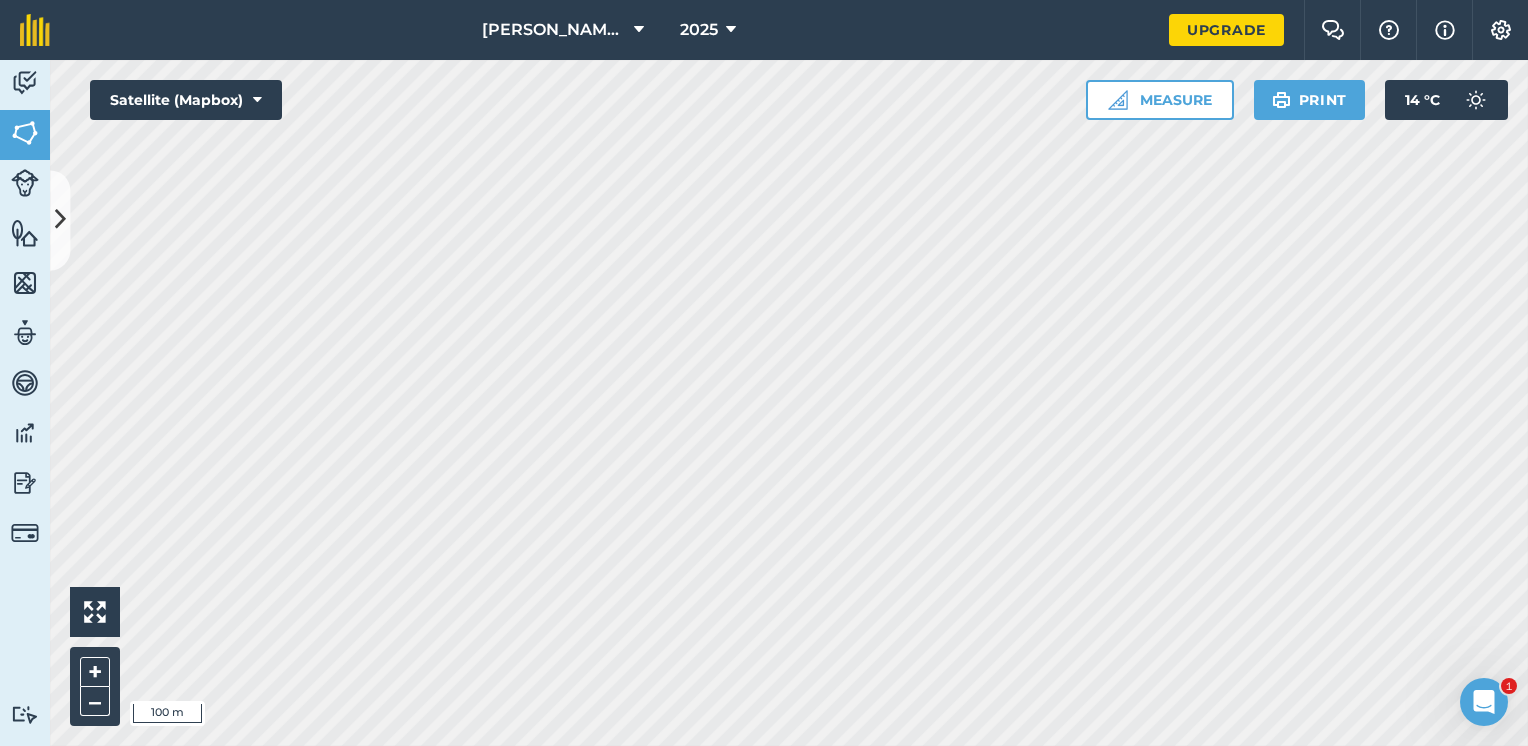 click on "Hello i 100 m + – Satellite (Mapbox) Measure Print 14   ° C" at bounding box center (789, 403) 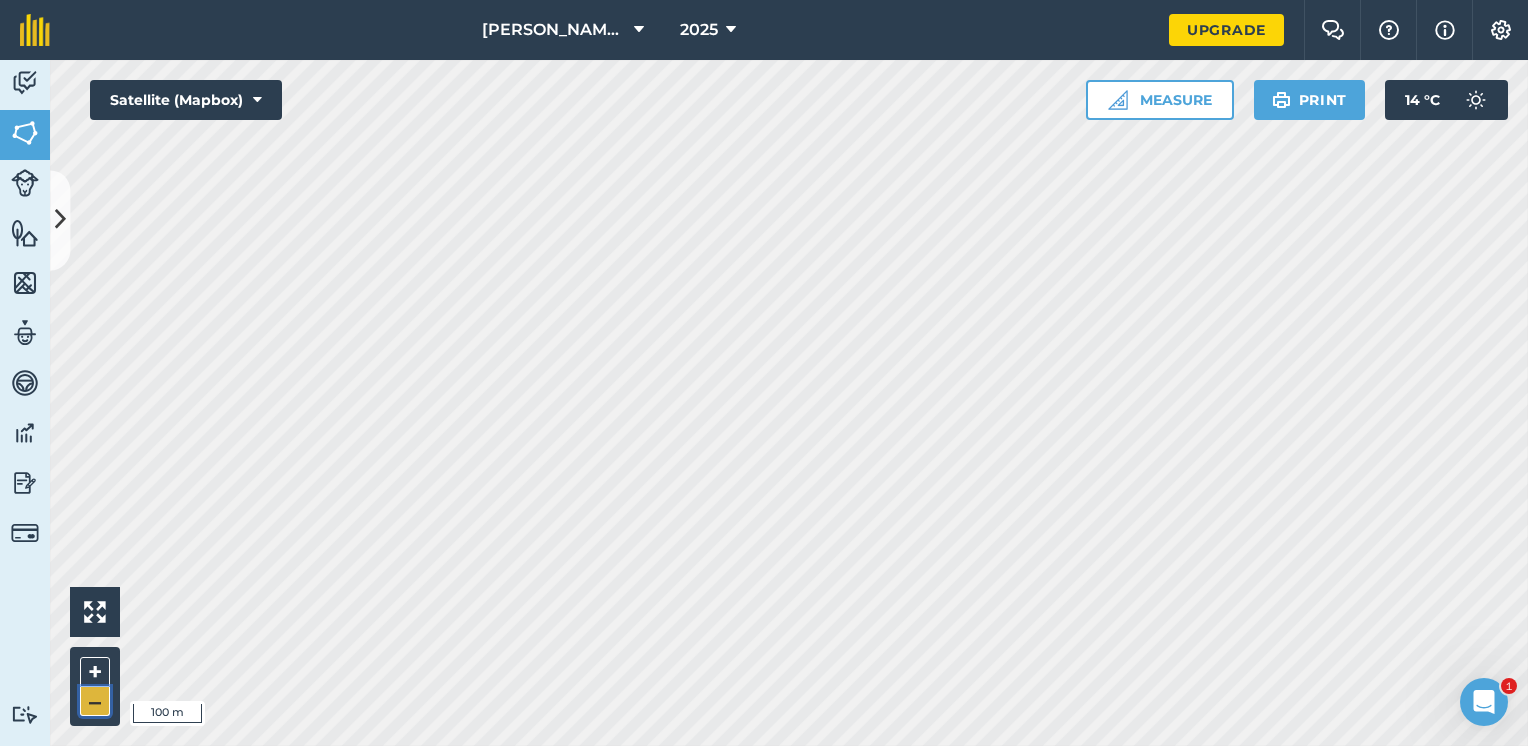 click on "–" at bounding box center (95, 701) 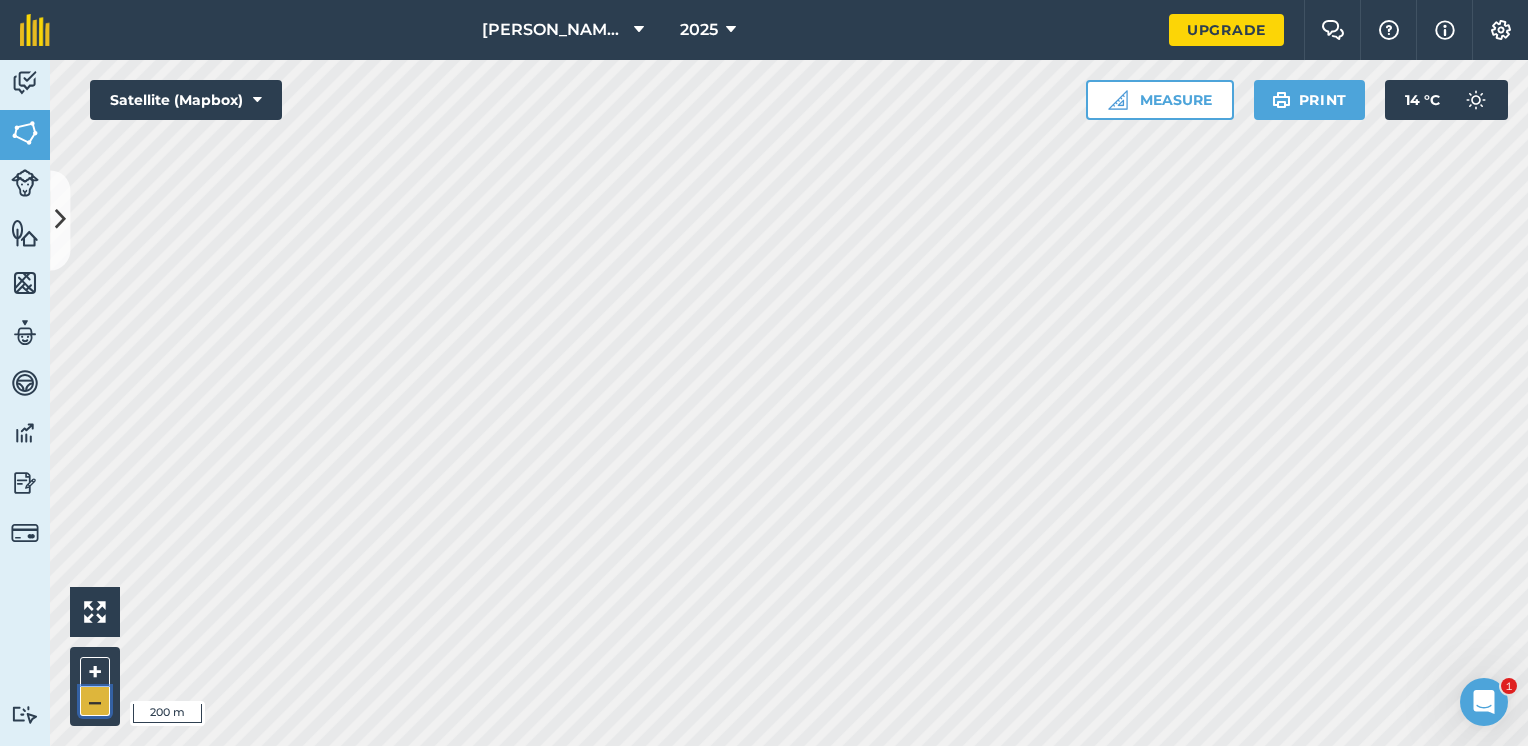 click on "–" at bounding box center [95, 701] 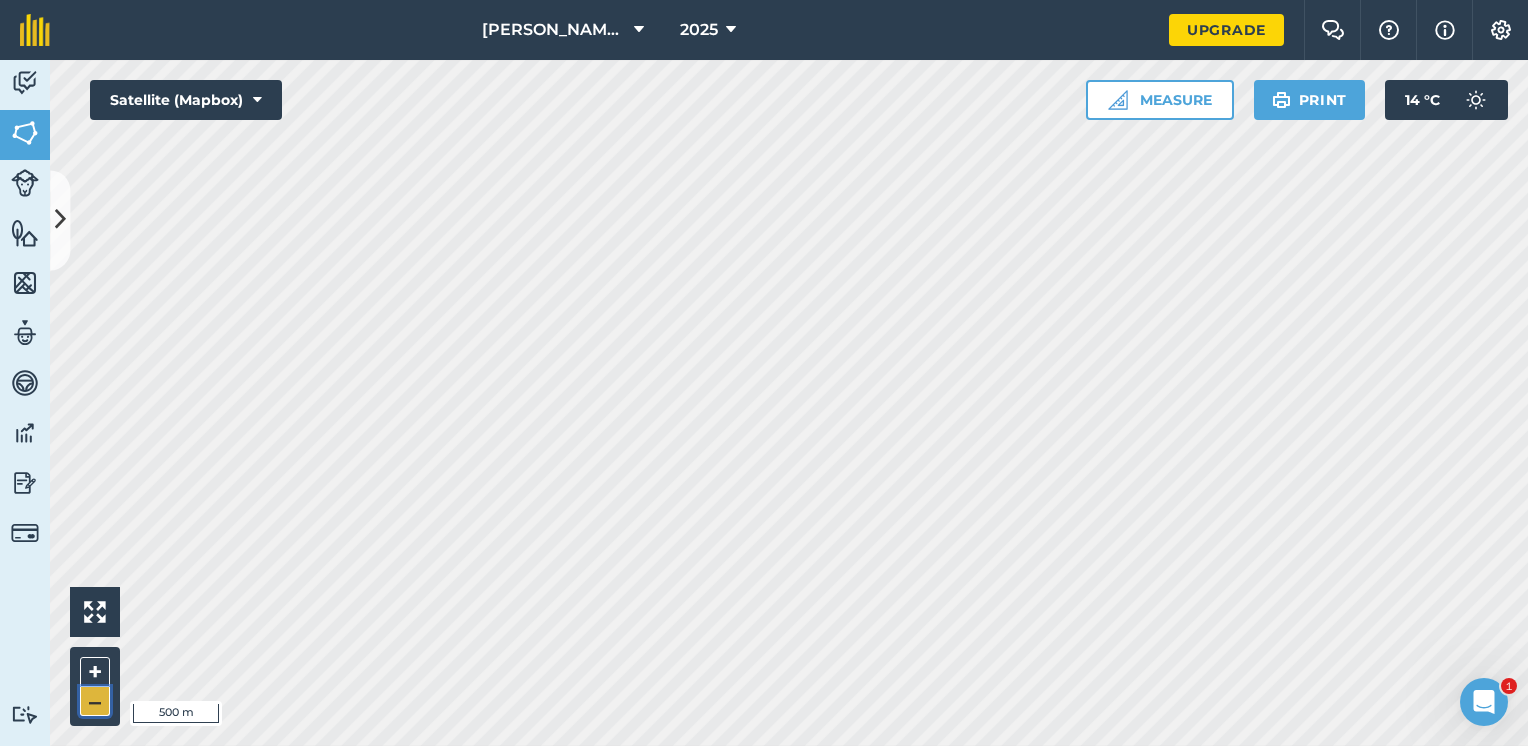 click on "–" at bounding box center [95, 701] 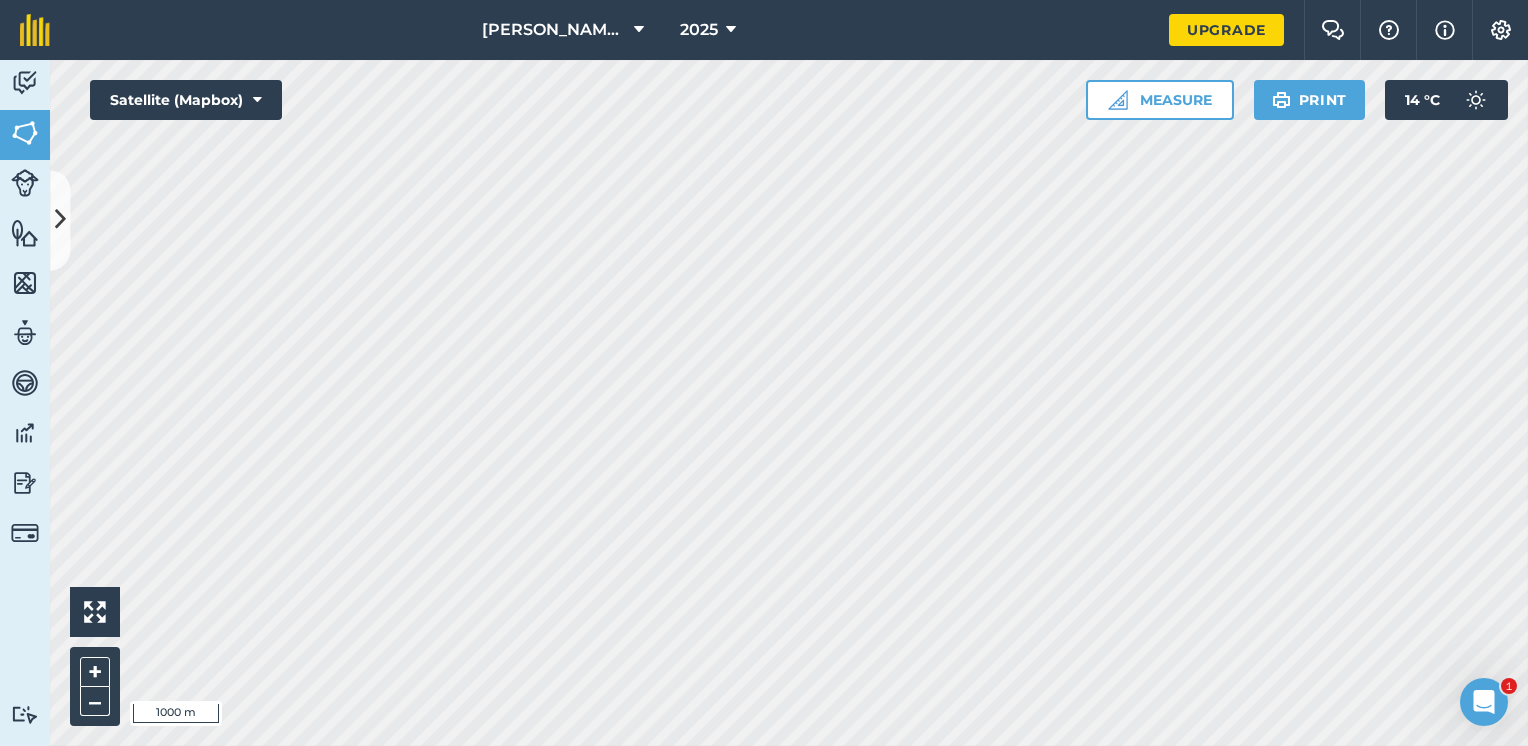 click on "[PERSON_NAME]'s HOMESTEAD 2025 Upgrade Farm Chat Help Info Settings Map printing is not available on our free plan Please upgrade to our Essentials, Plus or Pro plan to access this feature. Activity Fields Livestock Features Maps Team Vehicles Data Reporting Billing Tutorials Tutorials Fields   Add   Set usage Visibility: On Total area :  7.351   Ha Edit fields By usages, Filters (1) No usage set 7.351   Ha Crop 1 0.5364   Ha Crop 2 0.3547   Ha Field 1 0.4701   Ha Field 10 0.5264   [GEOGRAPHIC_DATA] 2 0.5218   Ha Field 3 0.5717   Ha Field 4 0.5776   Ha Field 5 0.5039   Ha Field 6 0.5366   Ha Field 7 0.5438   [GEOGRAPHIC_DATA] 8 0.5427   [GEOGRAPHIC_DATA] 9 0.4948   [GEOGRAPHIC_DATA]'s  0.8388   Ha Veggies 0.3318   Ha Hello i 1000 m + – Satellite (Mapbox) Measure Print 14   ° C
1" at bounding box center (764, 373) 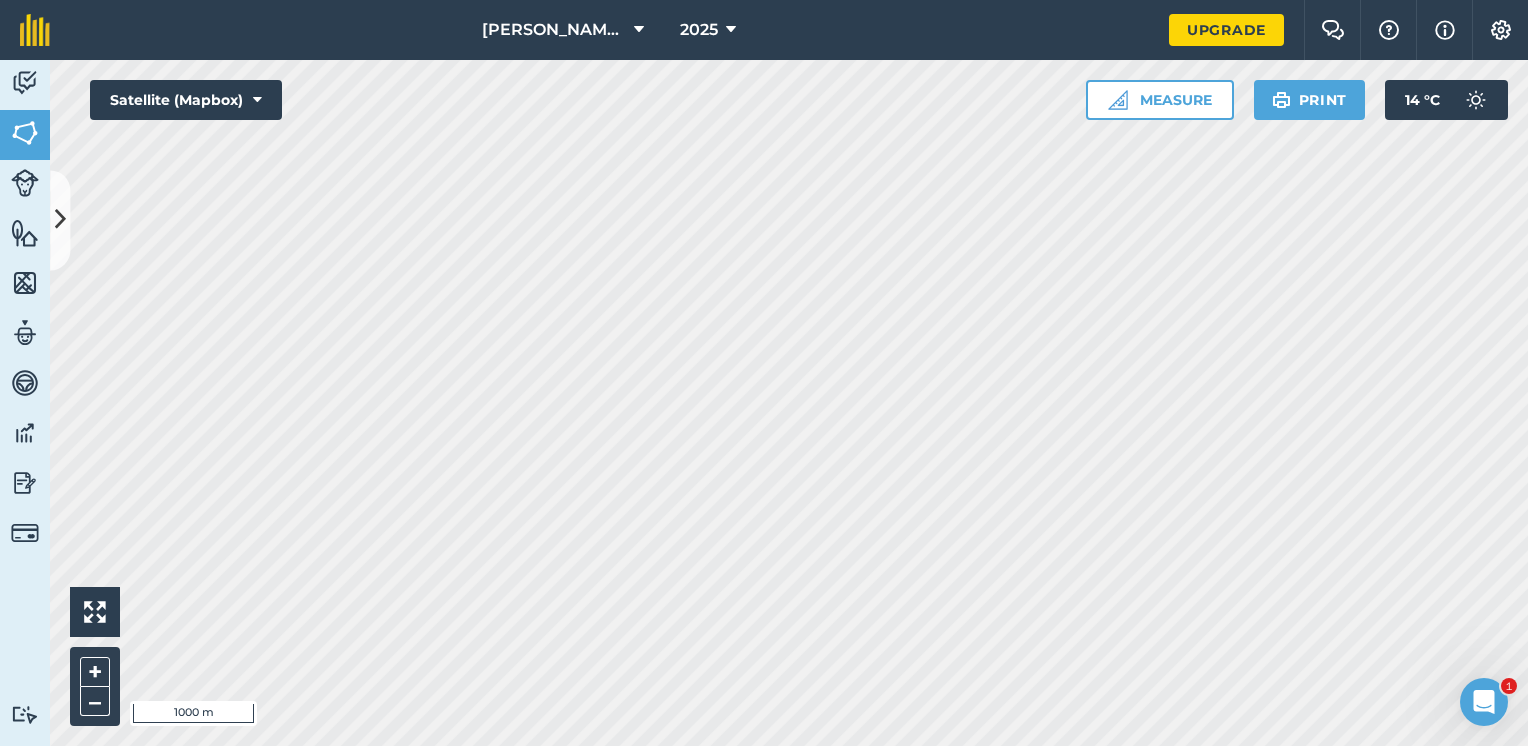 click on "[PERSON_NAME]'s HOMESTEAD 2025 Upgrade Farm Chat Help Info Settings Map printing is not available on our free plan Please upgrade to our Essentials, Plus or Pro plan to access this feature. Activity Fields Livestock Features Maps Team Vehicles Data Reporting Billing Tutorials Tutorials Fields   Add   Set usage Visibility: On Total area :  7.351   Ha Edit fields By usages, Filters (1) No usage set 7.351   Ha Crop 1 0.5364   Ha Crop 2 0.3547   Ha Field 1 0.4701   Ha Field 10 0.5264   [GEOGRAPHIC_DATA] 2 0.5218   Ha Field 3 0.5717   Ha Field 4 0.5776   Ha Field 5 0.5039   Ha Field 6 0.5366   Ha Field 7 0.5438   [GEOGRAPHIC_DATA] 8 0.5427   [GEOGRAPHIC_DATA] 9 0.4948   [GEOGRAPHIC_DATA]'s  0.8388   Ha Veggies 0.3318   Ha Hello i 1000 m + – Satellite (Mapbox) Measure Print 14   ° C
1" at bounding box center [764, 373] 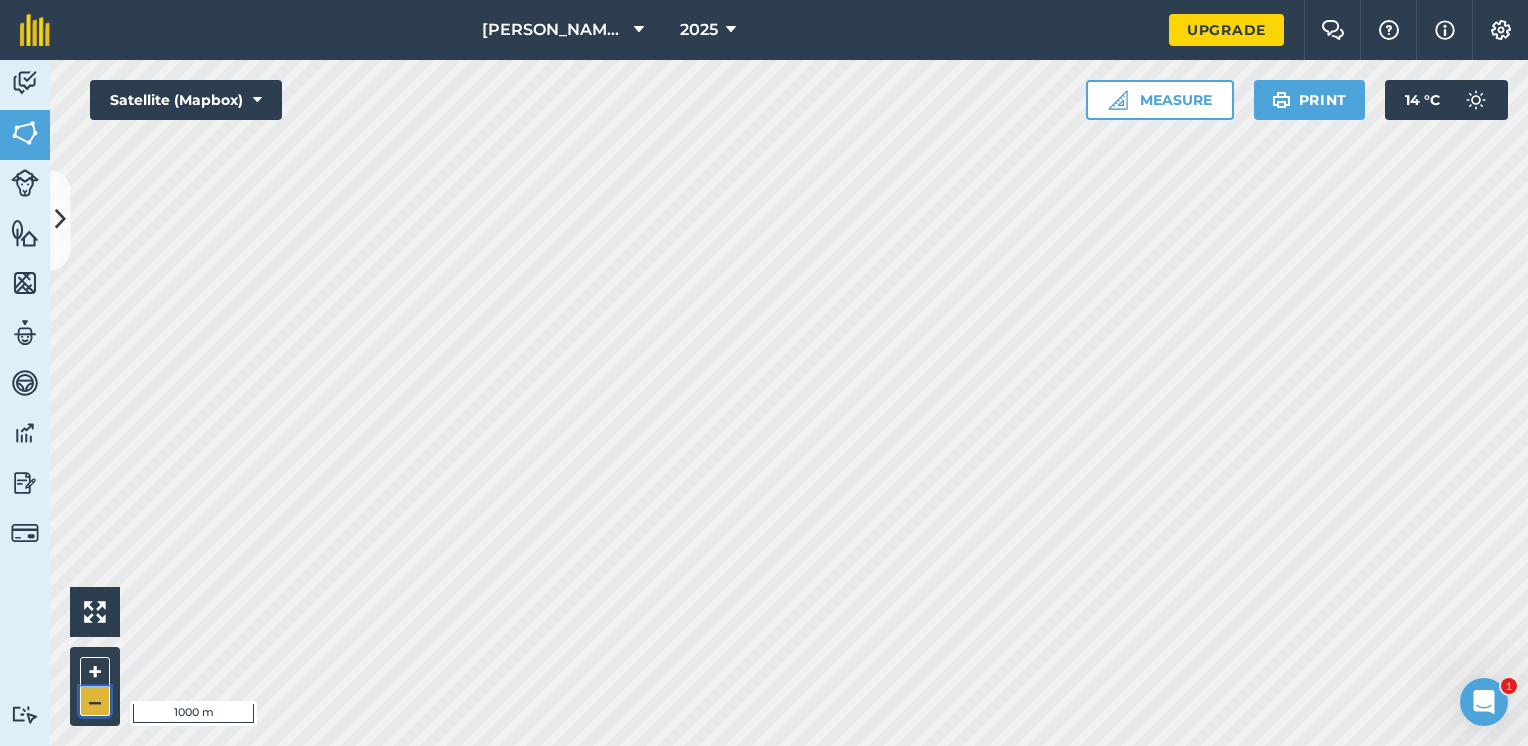 click on "–" at bounding box center (95, 701) 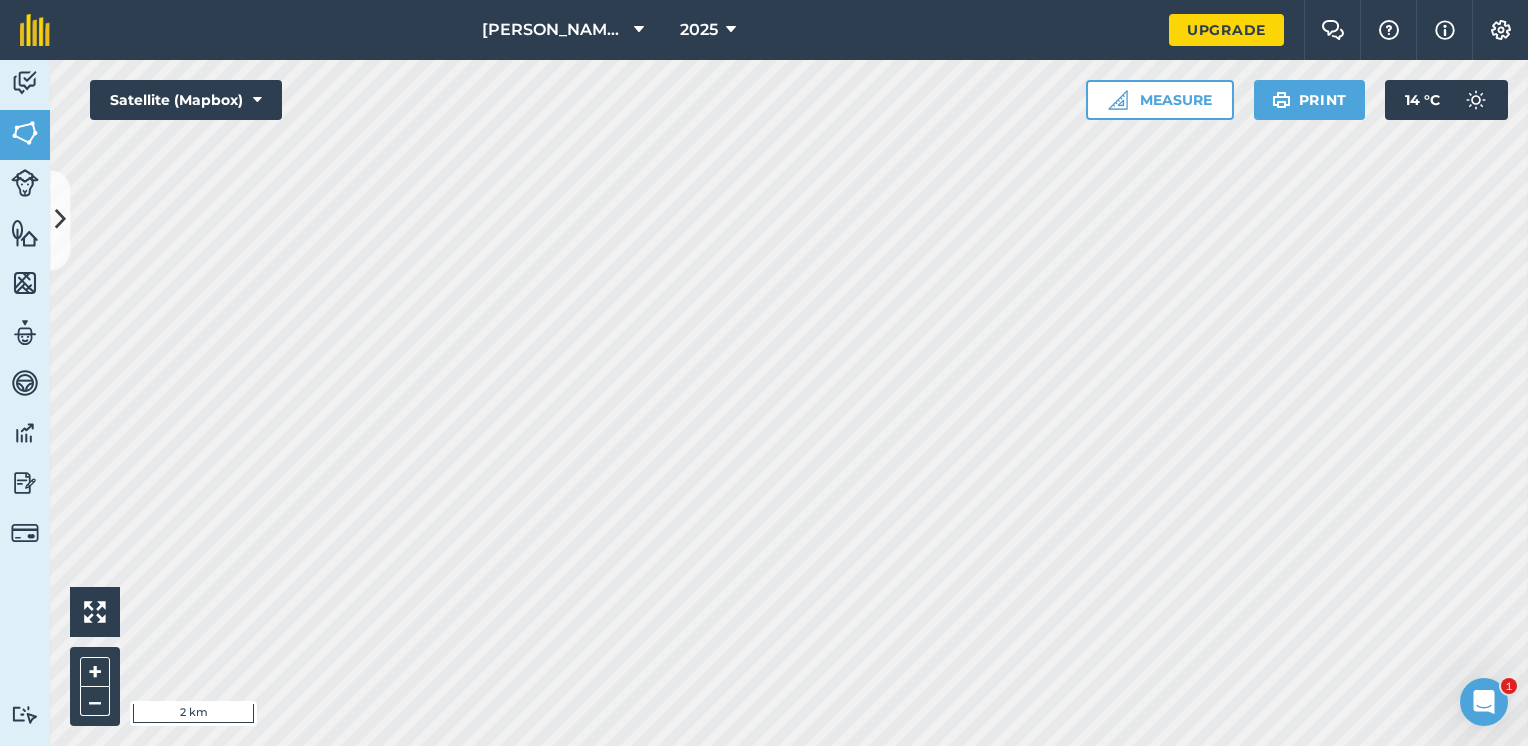 click on "[PERSON_NAME]'s HOMESTEAD 2025 Upgrade Farm Chat Help Info Settings Map printing is not available on our free plan Please upgrade to our Essentials, Plus or Pro plan to access this feature. Activity Fields Livestock Features Maps Team Vehicles Data Reporting Billing Tutorials Tutorials Fields   Add   Set usage Visibility: On Total area :  7.351   Ha Edit fields By usages, Filters (1) No usage set 7.351   Ha Crop 1 0.5364   Ha Crop 2 0.3547   Ha Field 1 0.4701   Ha Field 10 0.5264   [GEOGRAPHIC_DATA] 2 0.5218   Ha Field 3 0.5717   Ha Field 4 0.5776   Ha Field 5 0.5039   Ha Field 6 0.5366   Ha Field 7 0.5438   [GEOGRAPHIC_DATA] 8 0.5427   [GEOGRAPHIC_DATA] 9 0.4948   [GEOGRAPHIC_DATA]'s  0.8388   Ha Veggies 0.3318   Ha Hello i 2 km + – Satellite (Mapbox) Measure Print 14   ° C
1" at bounding box center (764, 373) 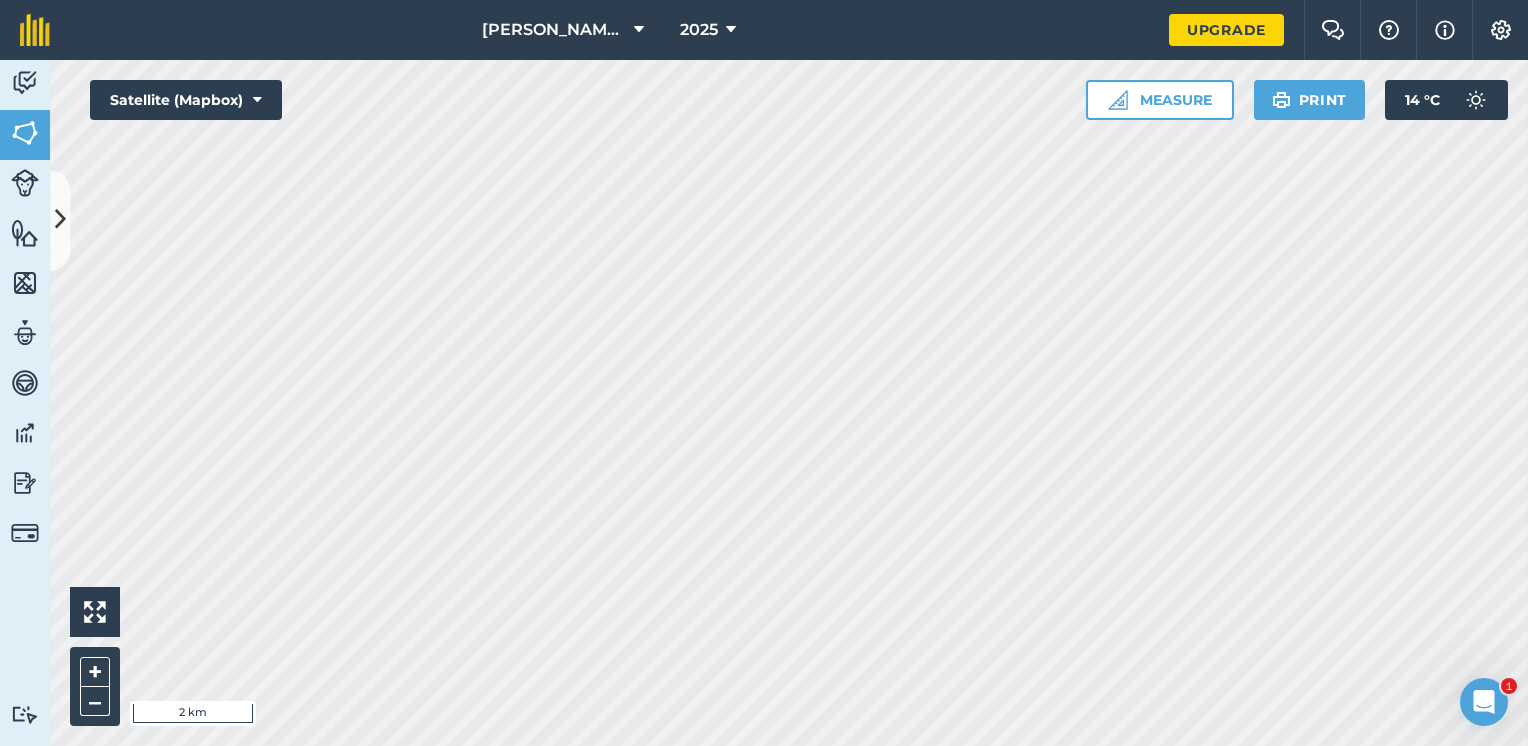 click on "[PERSON_NAME]'s HOMESTEAD 2025 Upgrade Farm Chat Help Info Settings Map printing is not available on our free plan Please upgrade to our Essentials, Plus or Pro plan to access this feature. Activity Fields Livestock Features Maps Team Vehicles Data Reporting Billing Tutorials Tutorials Fields   Add   Set usage Visibility: On Total area :  7.351   Ha Edit fields By usages, Filters (1) No usage set 7.351   Ha Crop 1 0.5364   Ha Crop 2 0.3547   Ha Field 1 0.4701   Ha Field 10 0.5264   [GEOGRAPHIC_DATA] 2 0.5218   Ha Field 3 0.5717   Ha Field 4 0.5776   Ha Field 5 0.5039   Ha Field 6 0.5366   Ha Field 7 0.5438   [GEOGRAPHIC_DATA] 8 0.5427   [GEOGRAPHIC_DATA] 9 0.4948   [GEOGRAPHIC_DATA]'s  0.8388   Ha Veggies 0.3318   Ha Hello i 2 km + – Satellite (Mapbox) Measure Print 14   ° C
1" at bounding box center (764, 373) 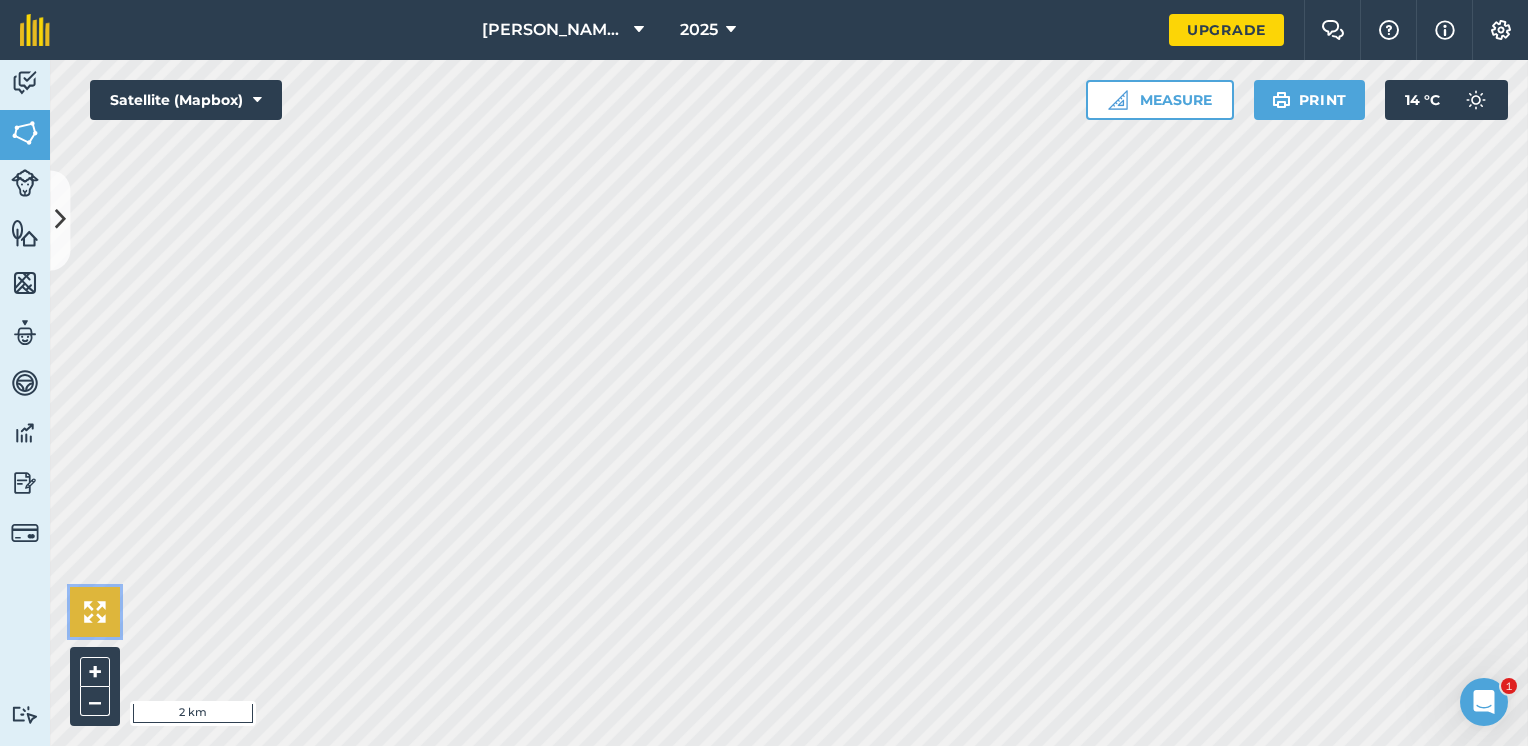 click at bounding box center (95, 612) 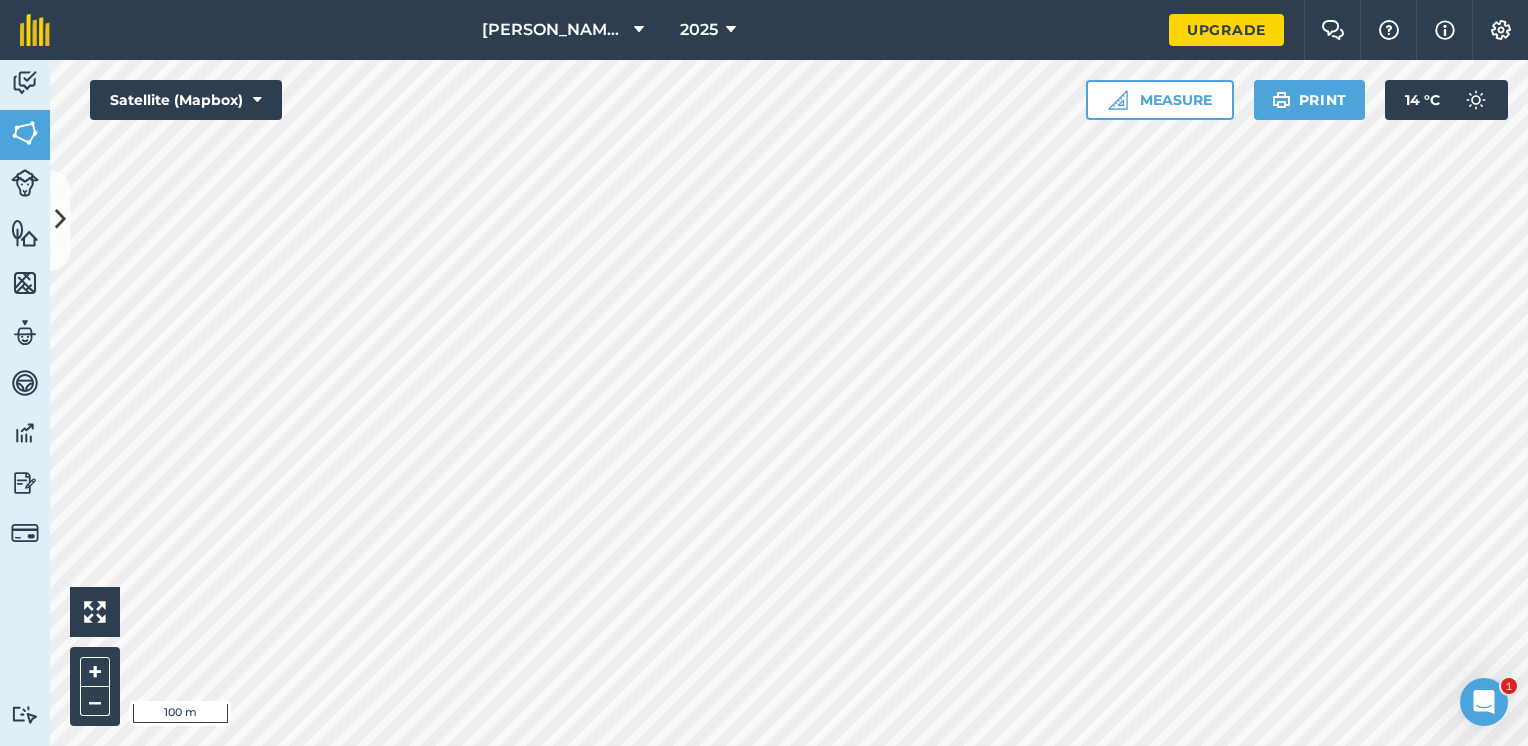 click at bounding box center (1484, 702) 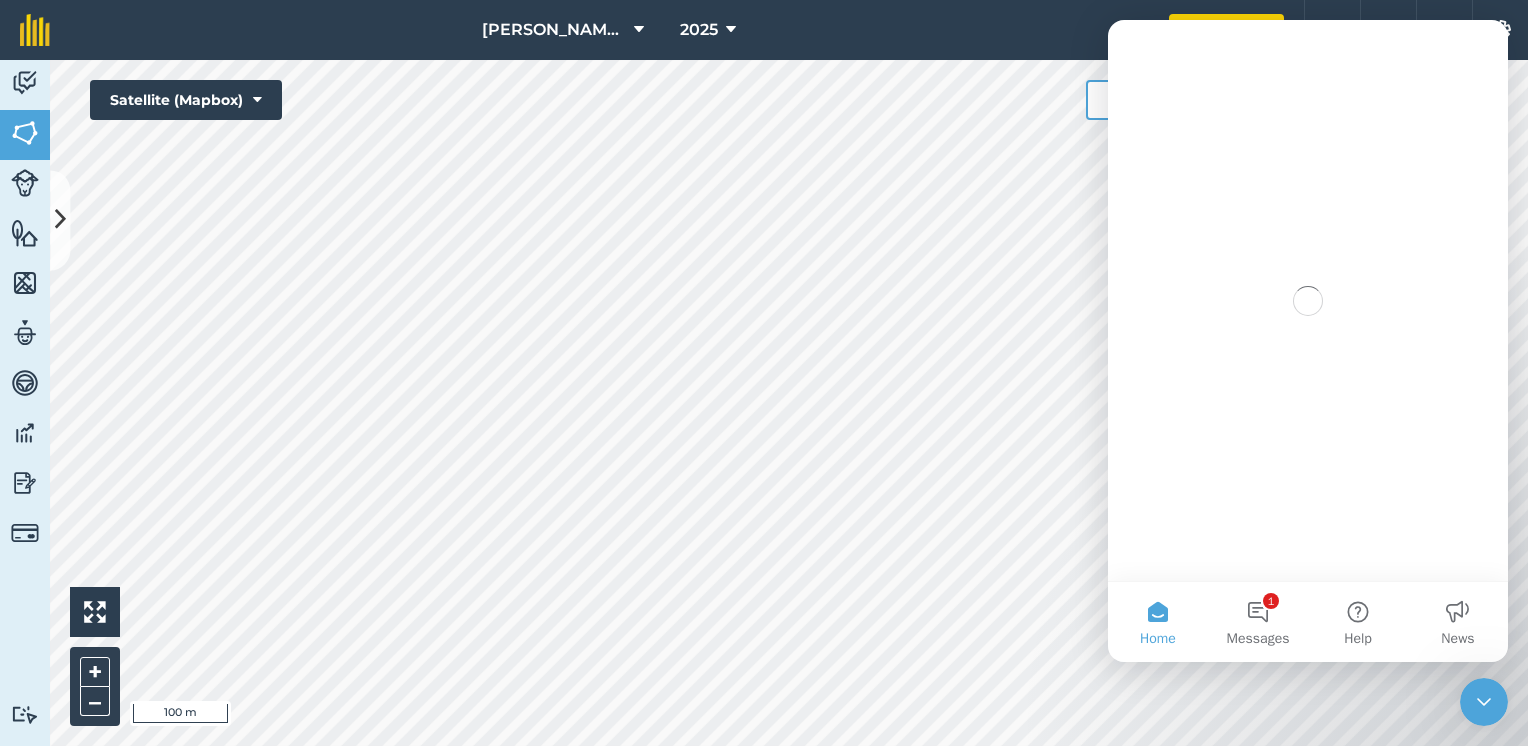 scroll, scrollTop: 0, scrollLeft: 0, axis: both 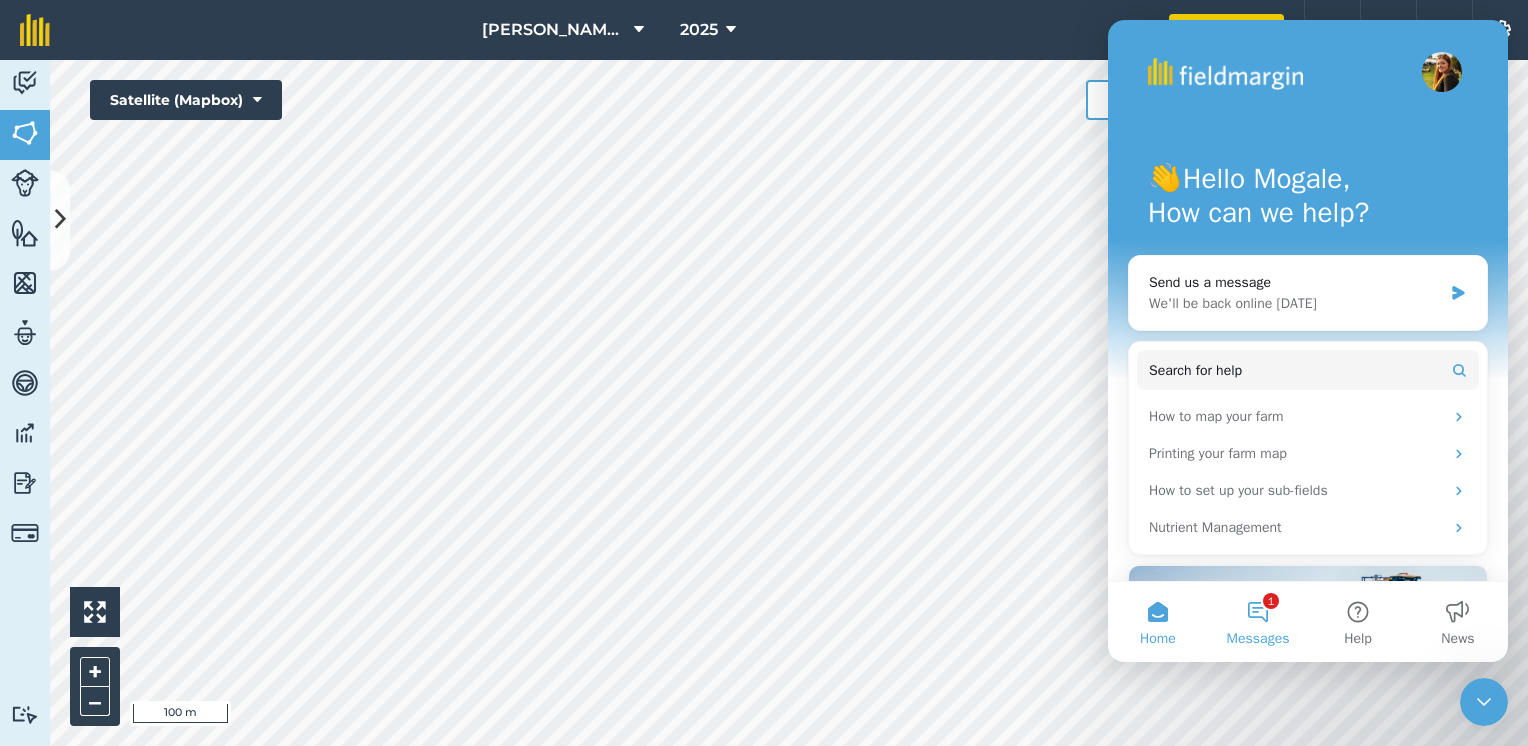 click on "1 Messages" at bounding box center (1258, 622) 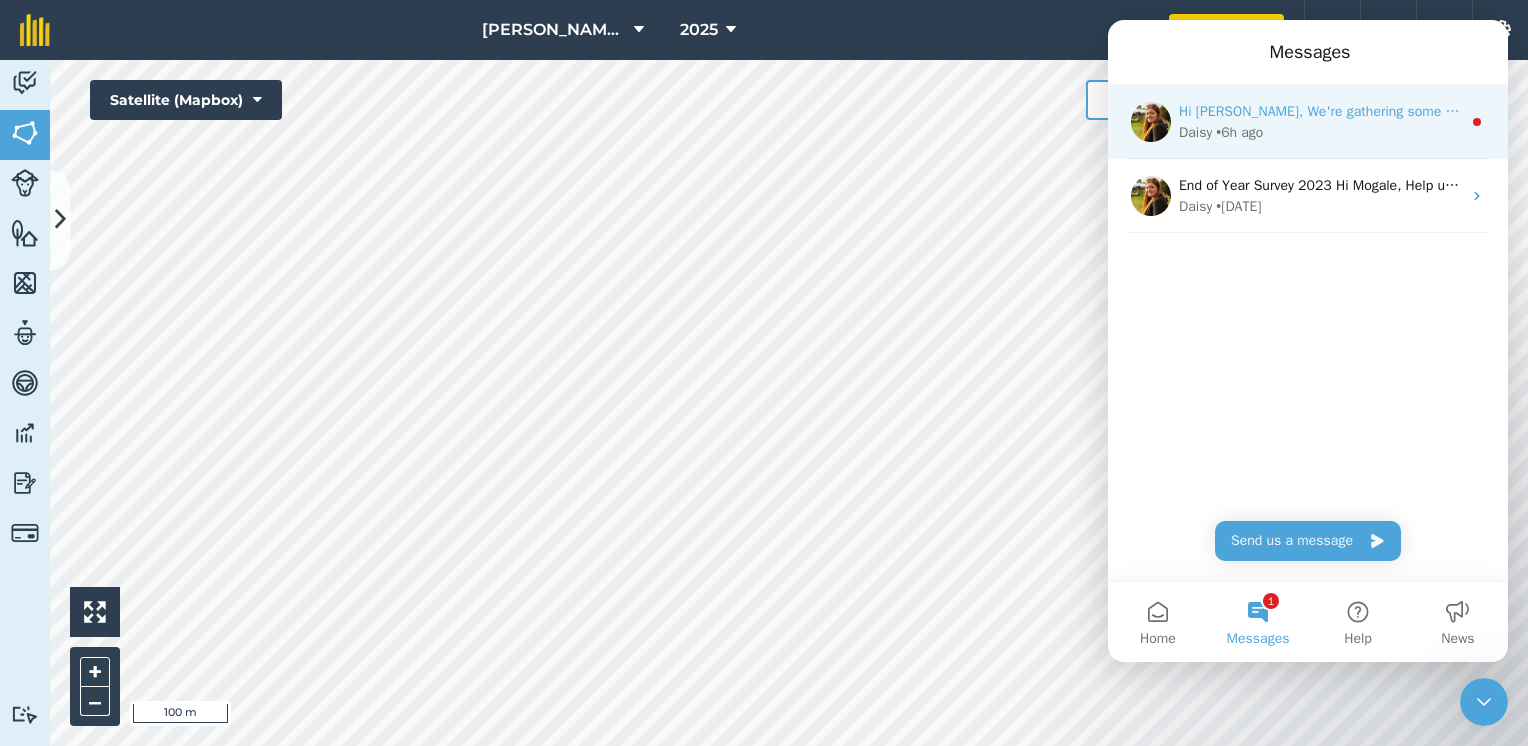 click on "•  6h ago" at bounding box center (1239, 132) 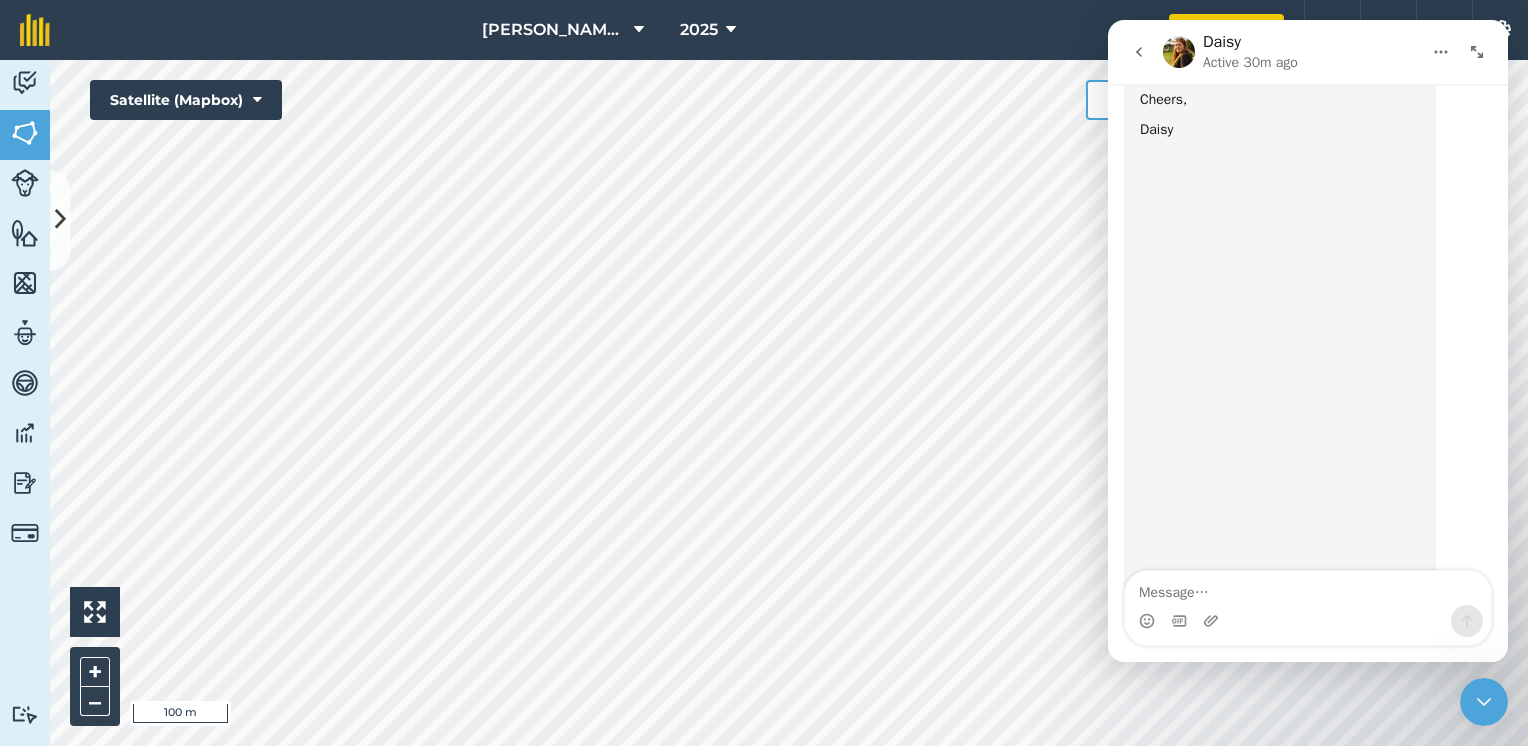 scroll, scrollTop: 361, scrollLeft: 0, axis: vertical 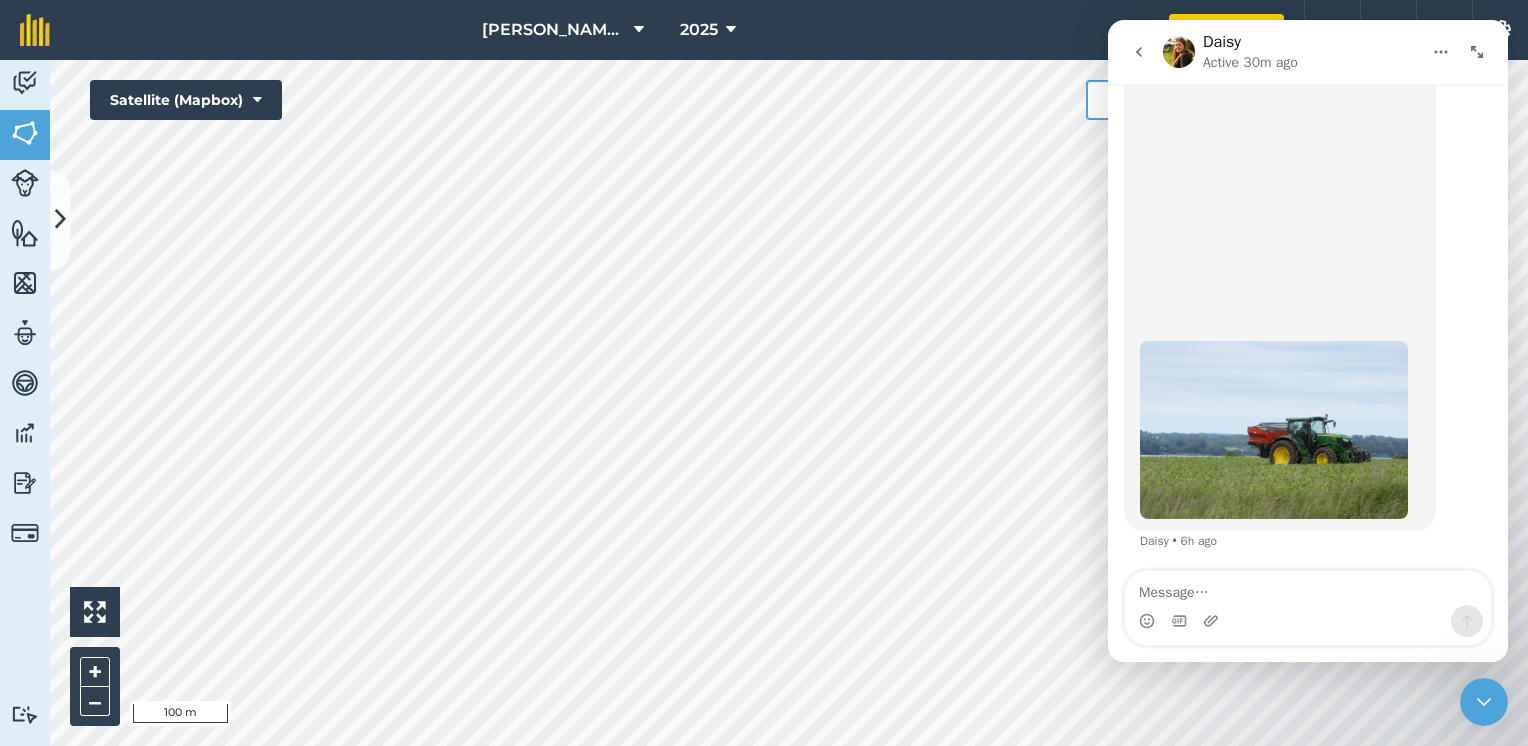 click at bounding box center (1139, 52) 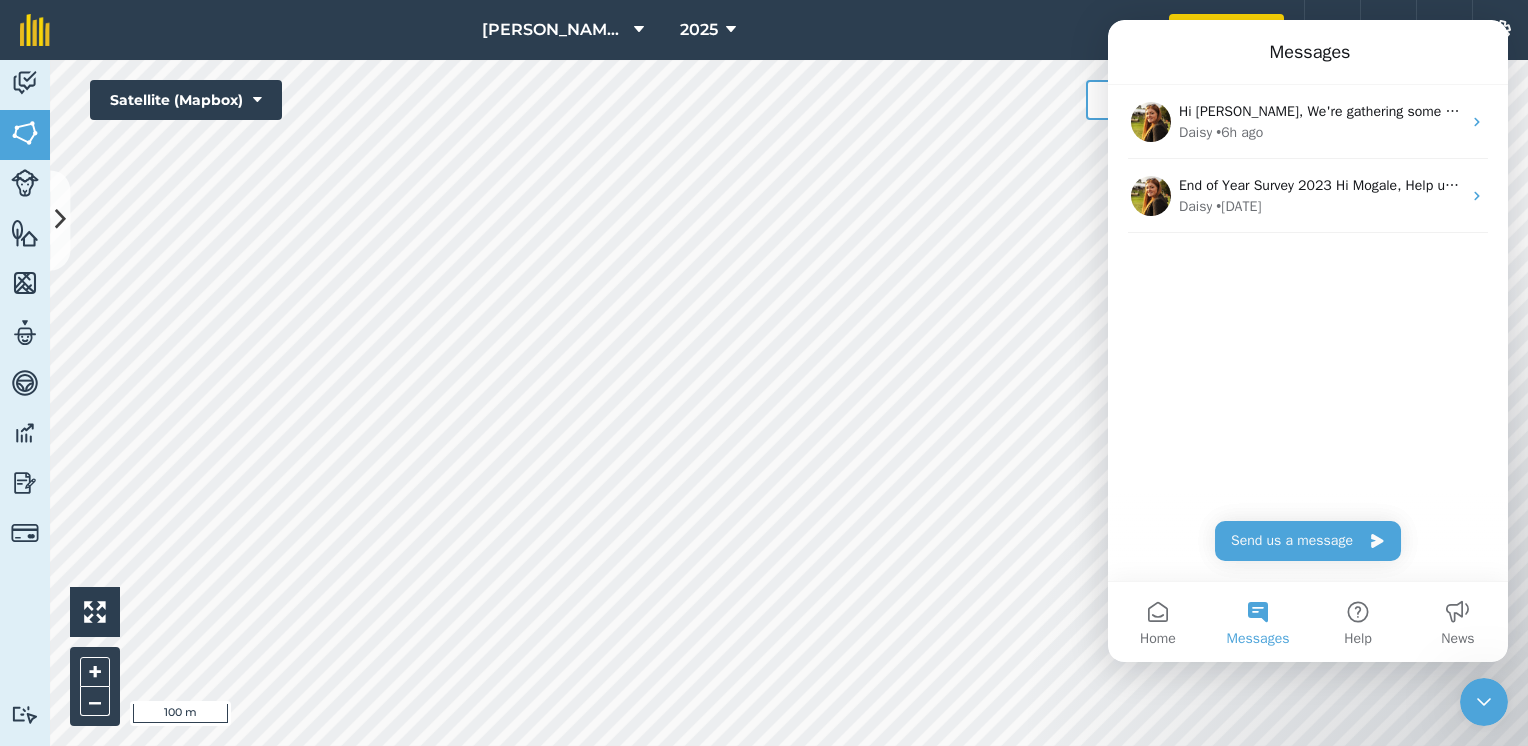 scroll, scrollTop: 0, scrollLeft: 0, axis: both 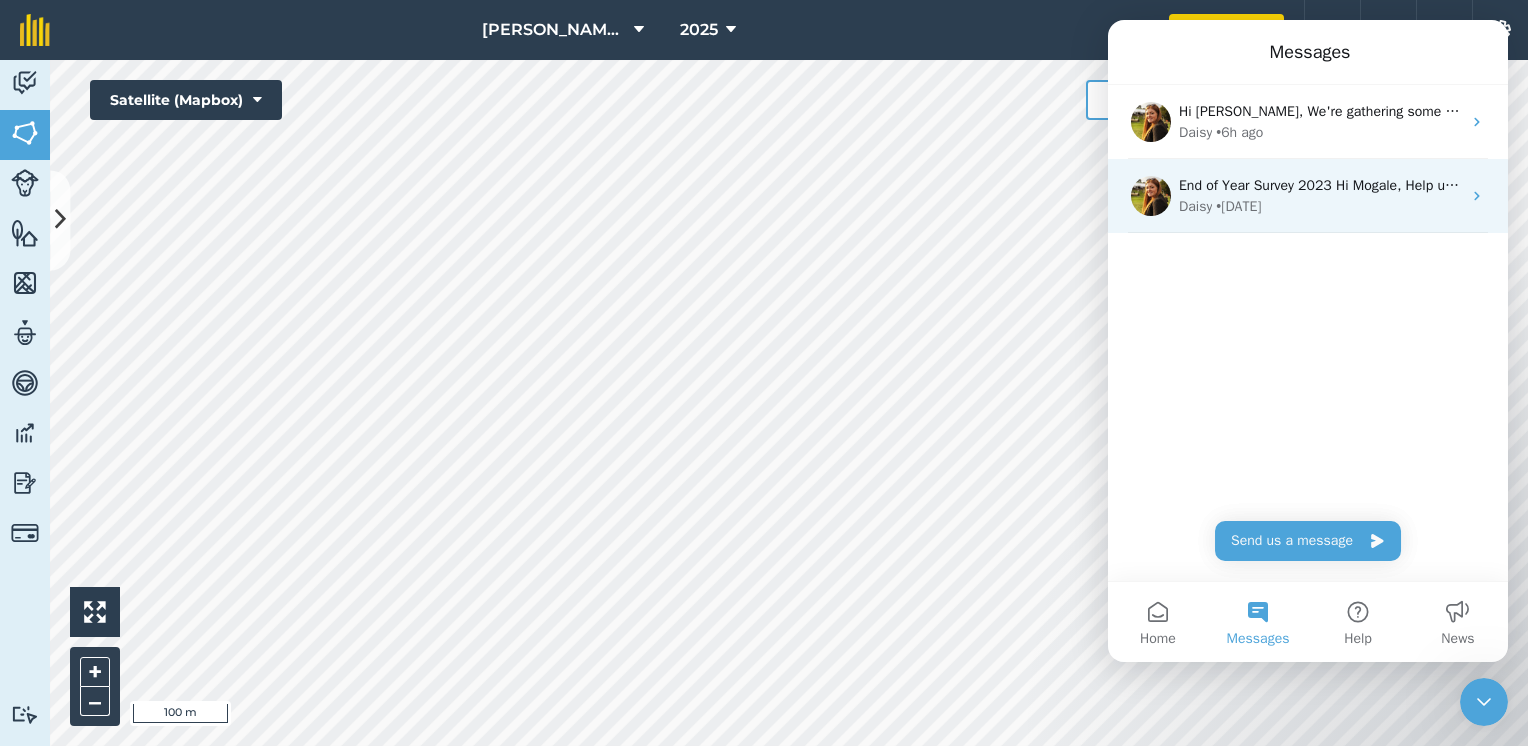 click on "Daisy" at bounding box center (1195, 206) 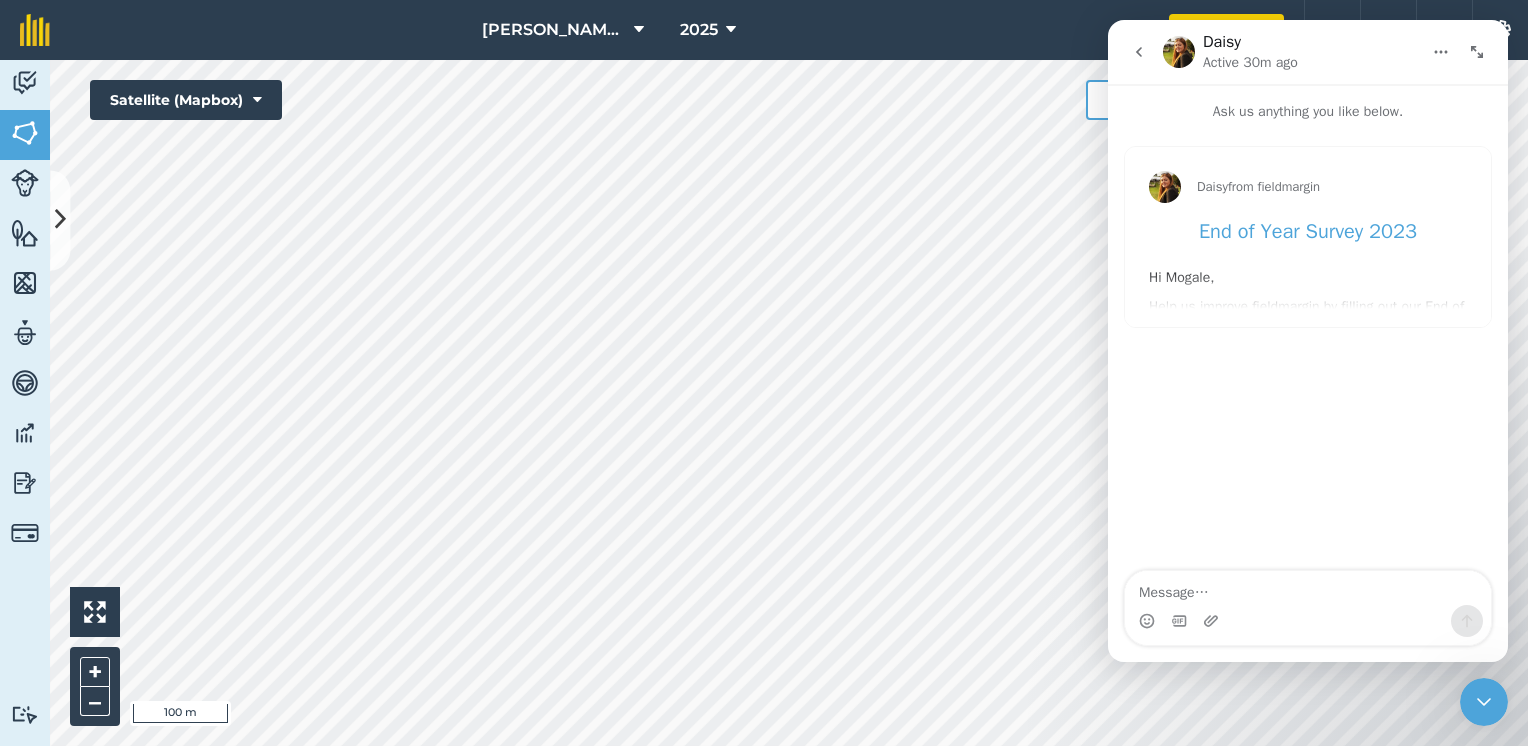 click 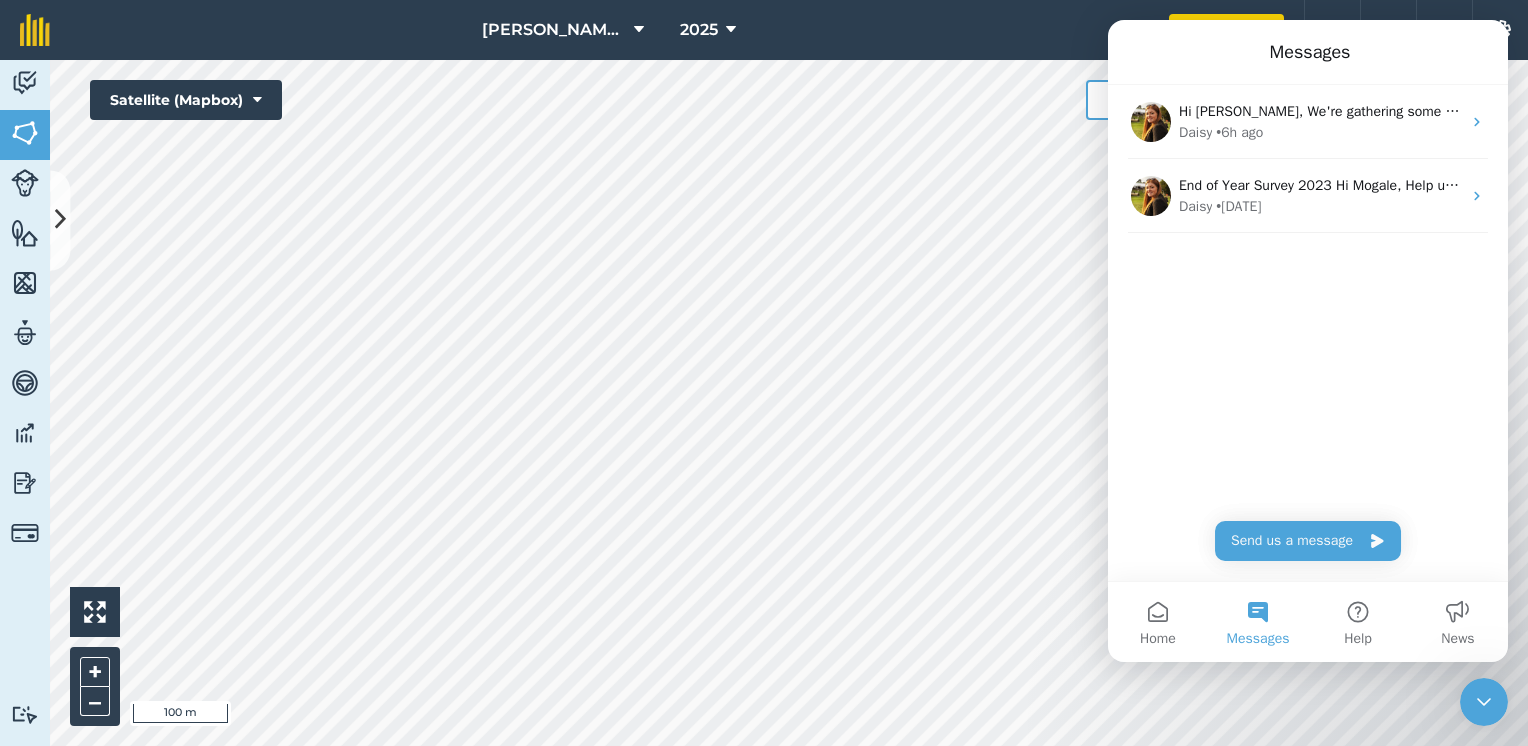 click 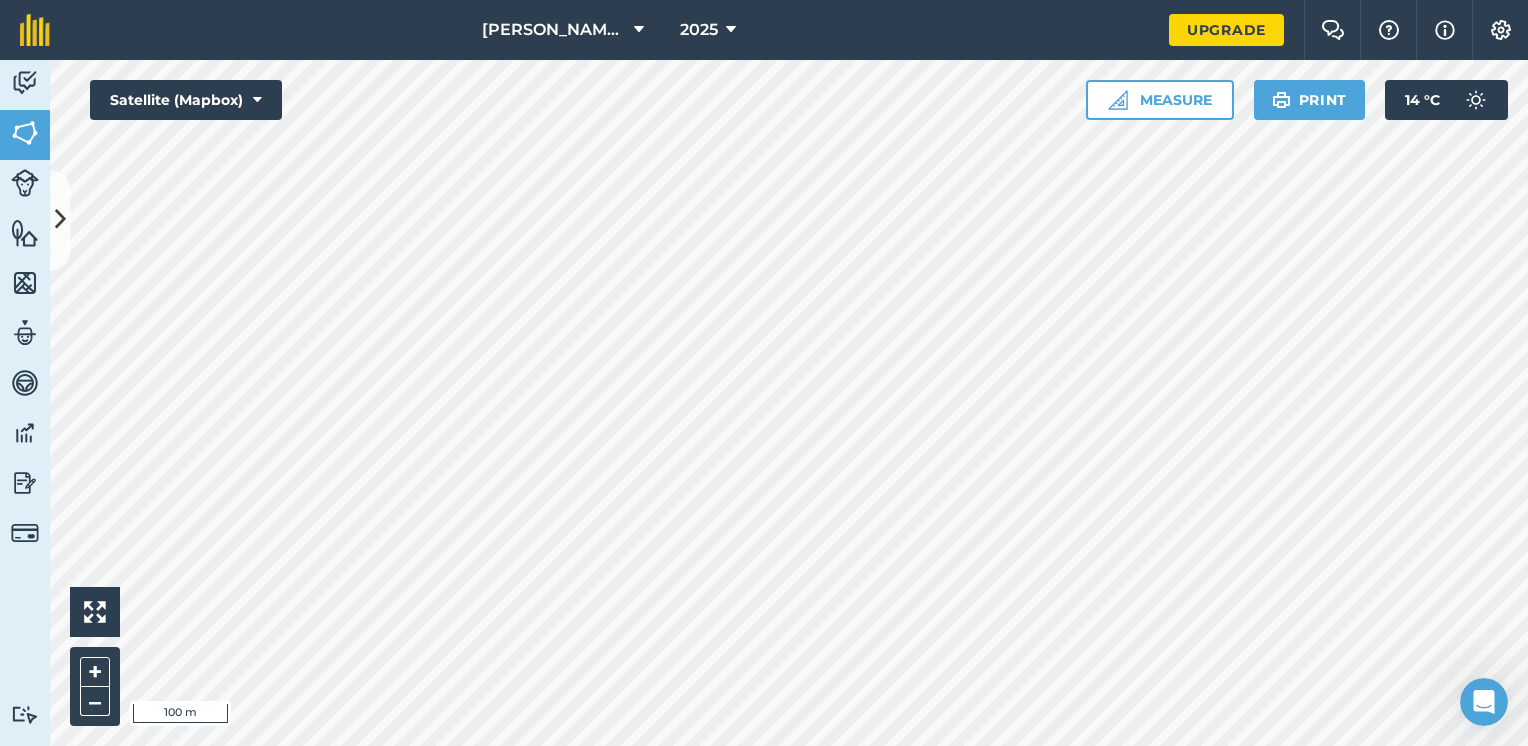 scroll, scrollTop: 0, scrollLeft: 0, axis: both 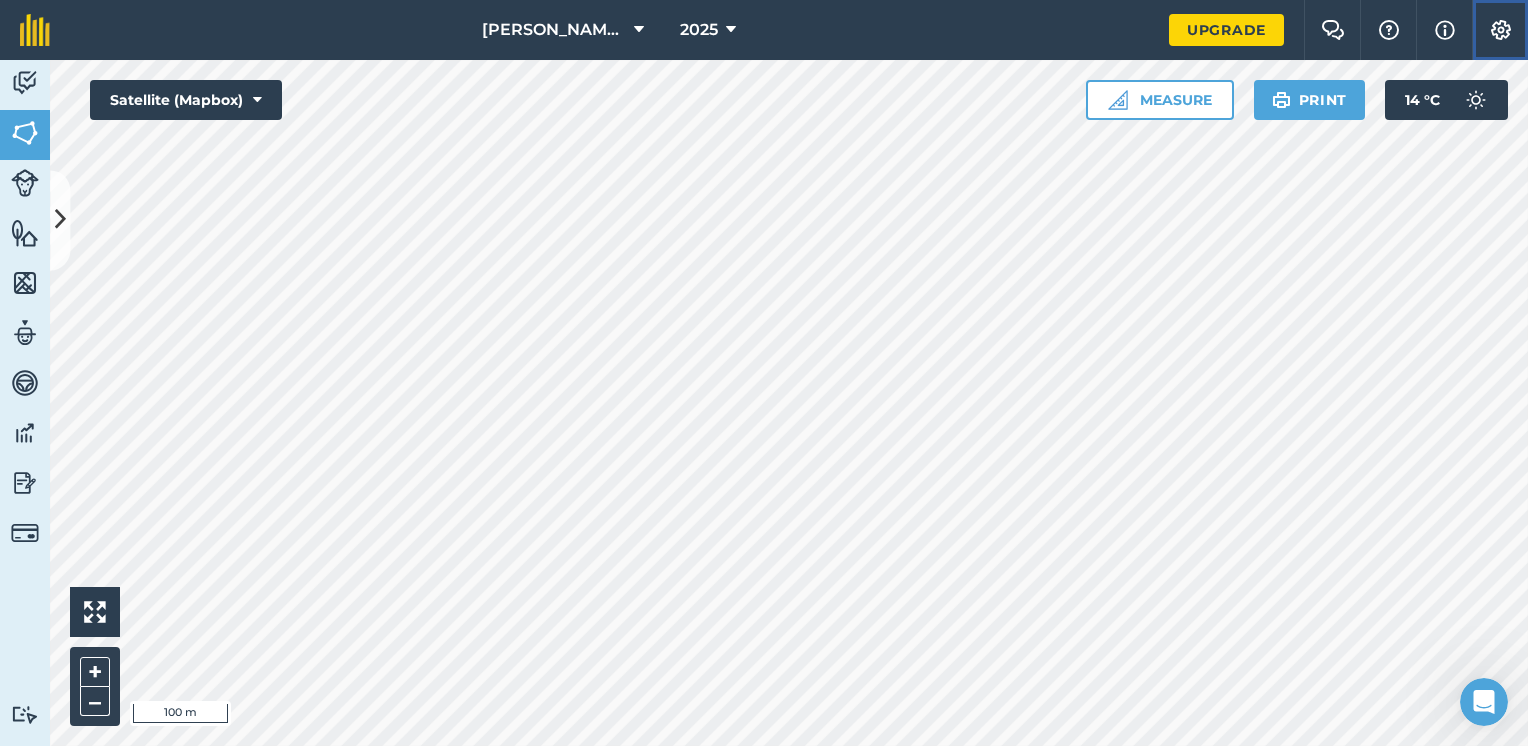 click at bounding box center [1501, 30] 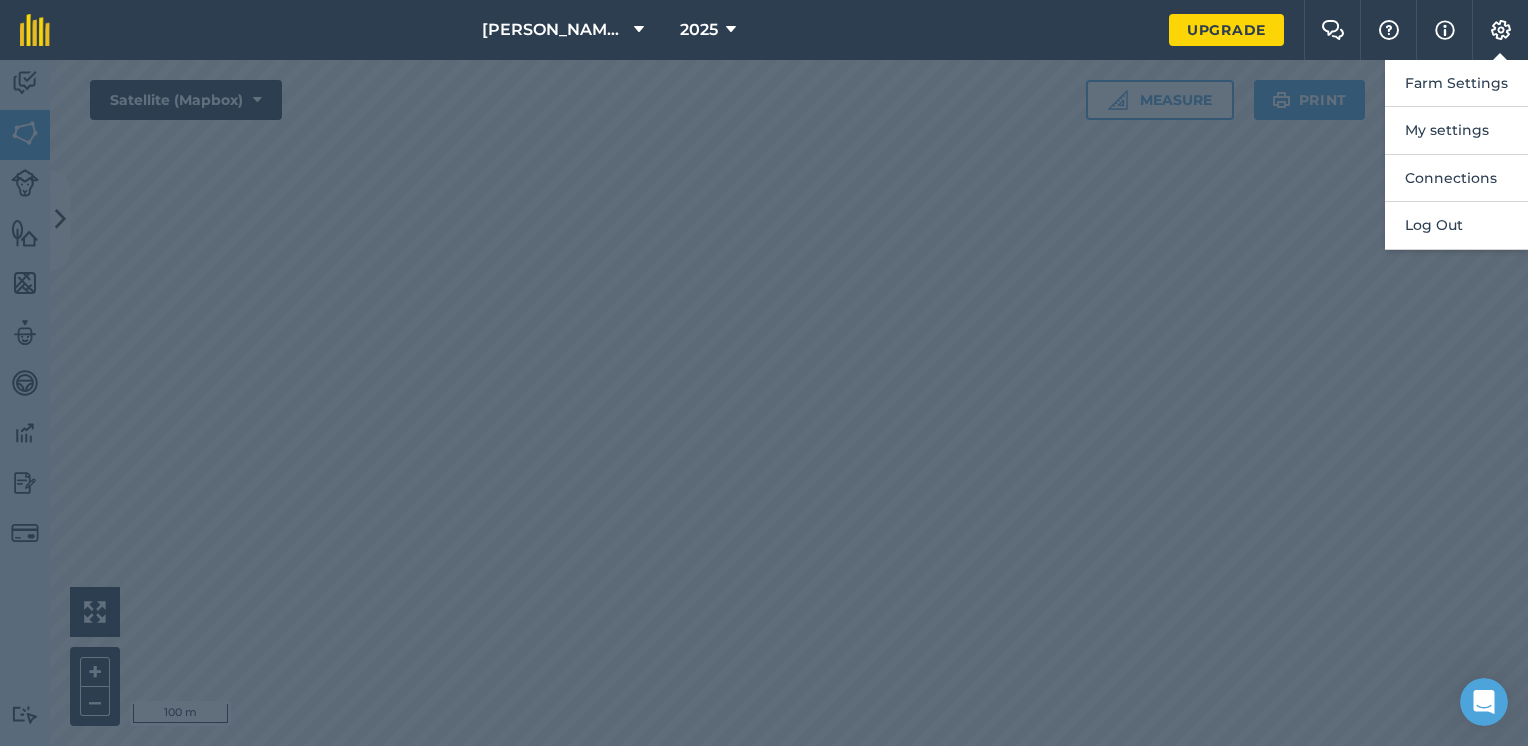 click at bounding box center (764, 403) 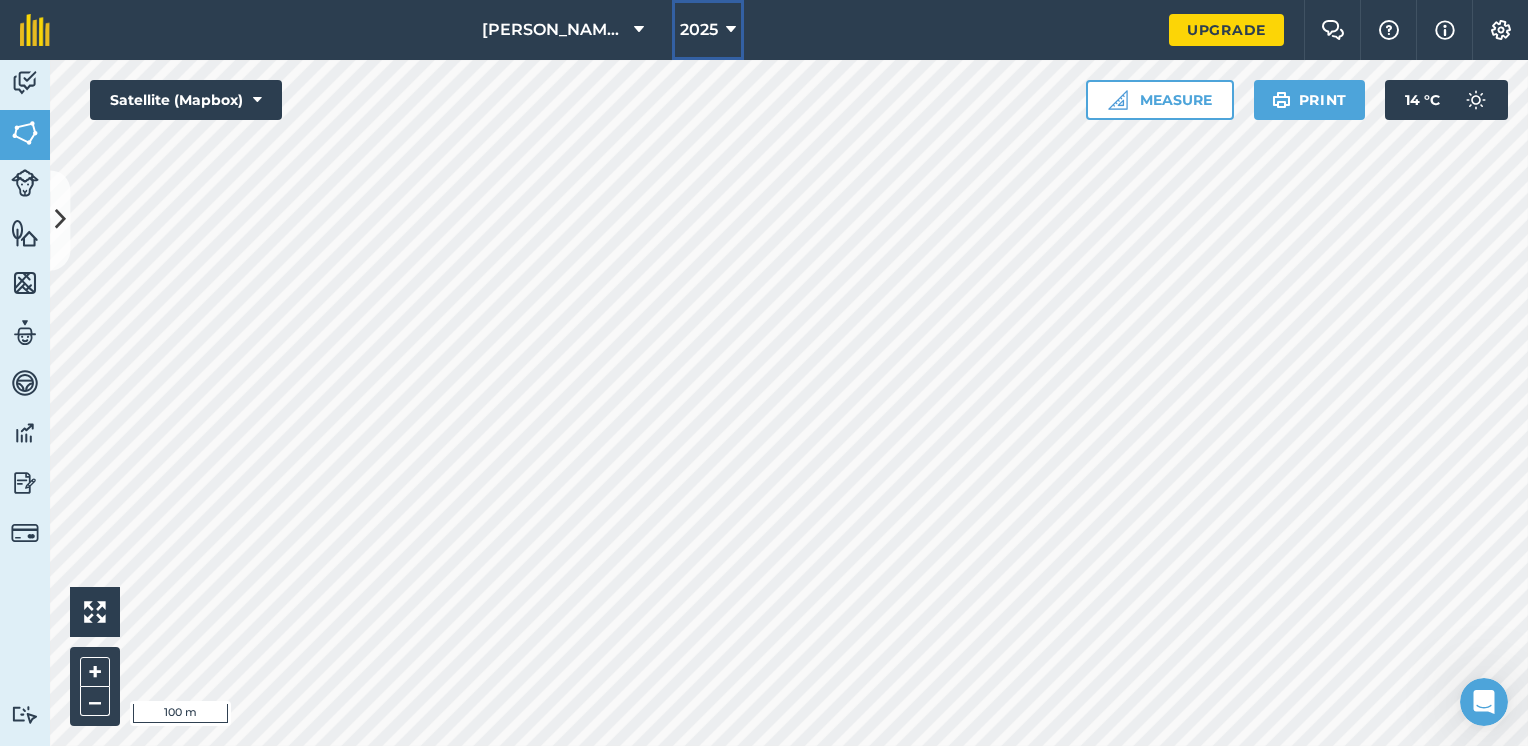 click on "2025" at bounding box center [708, 30] 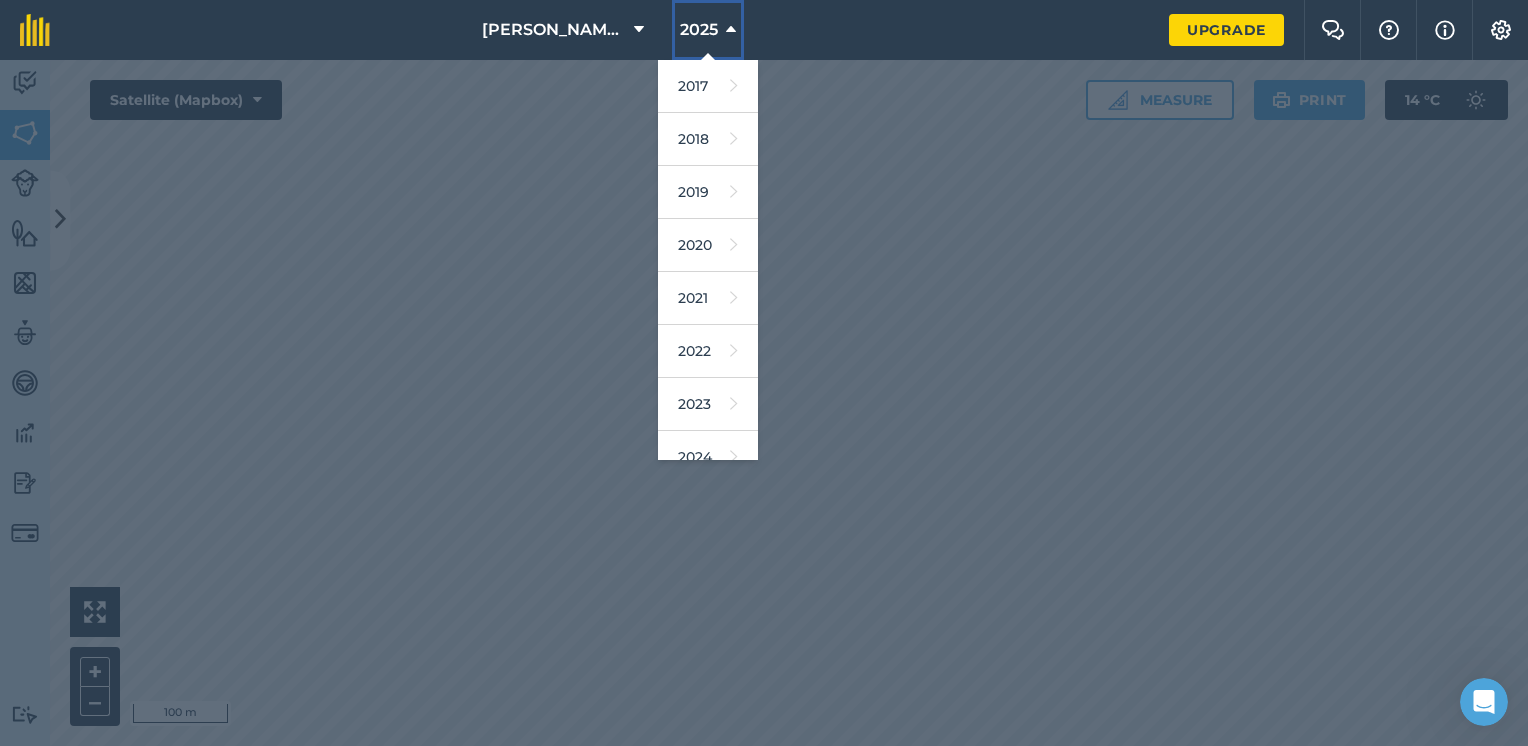 click on "2025" at bounding box center (699, 30) 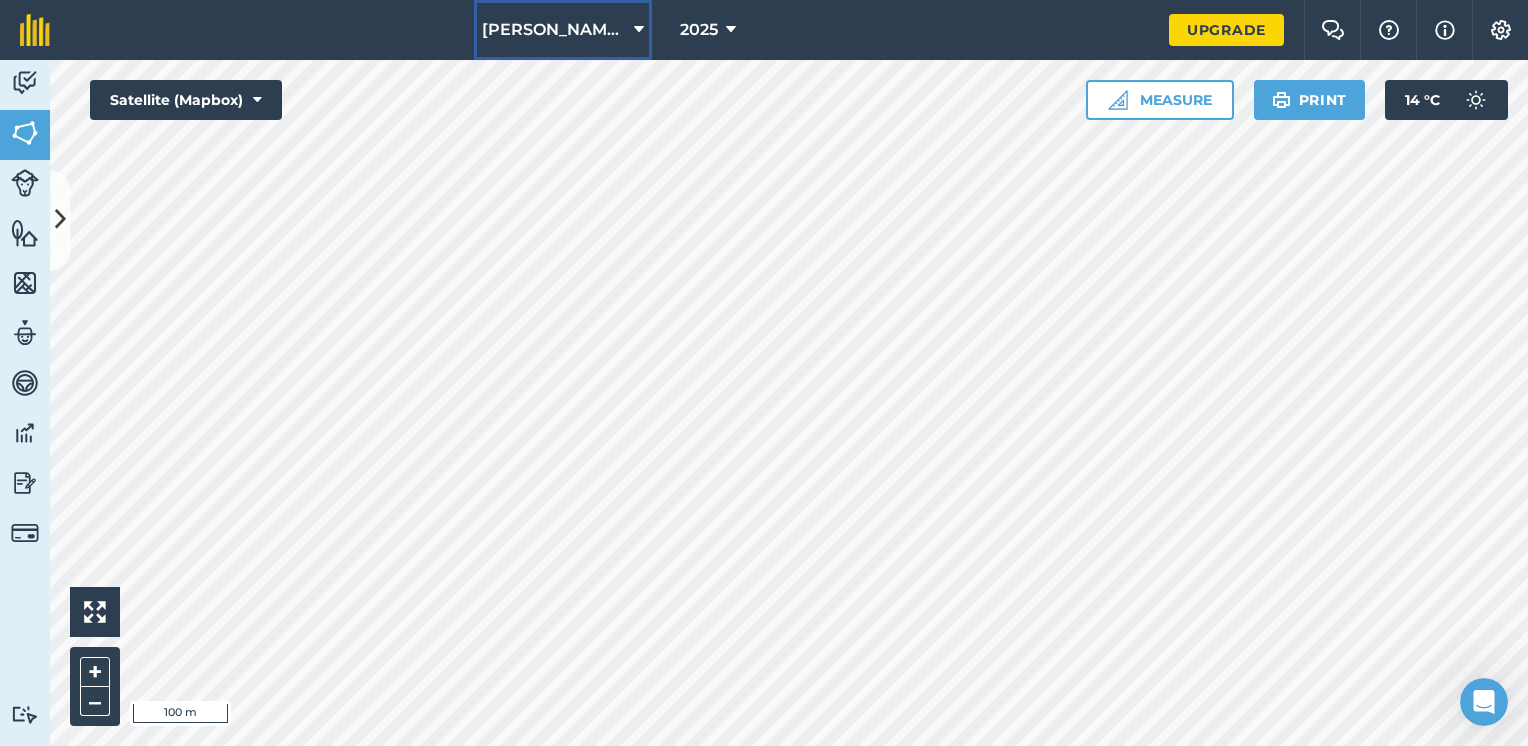 click on "[PERSON_NAME]'s HOMESTEAD" at bounding box center (554, 30) 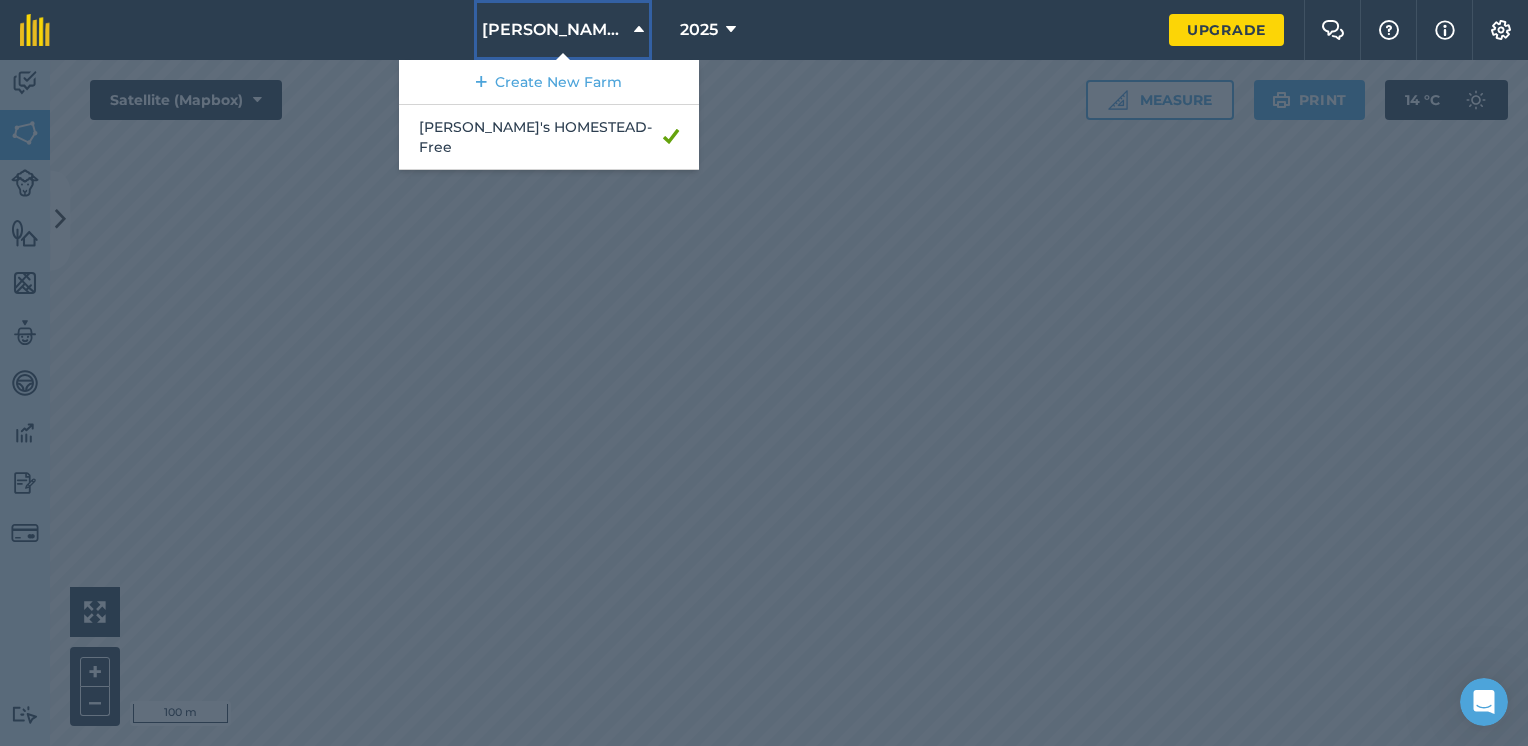 click on "[PERSON_NAME]'s HOMESTEAD" at bounding box center [554, 30] 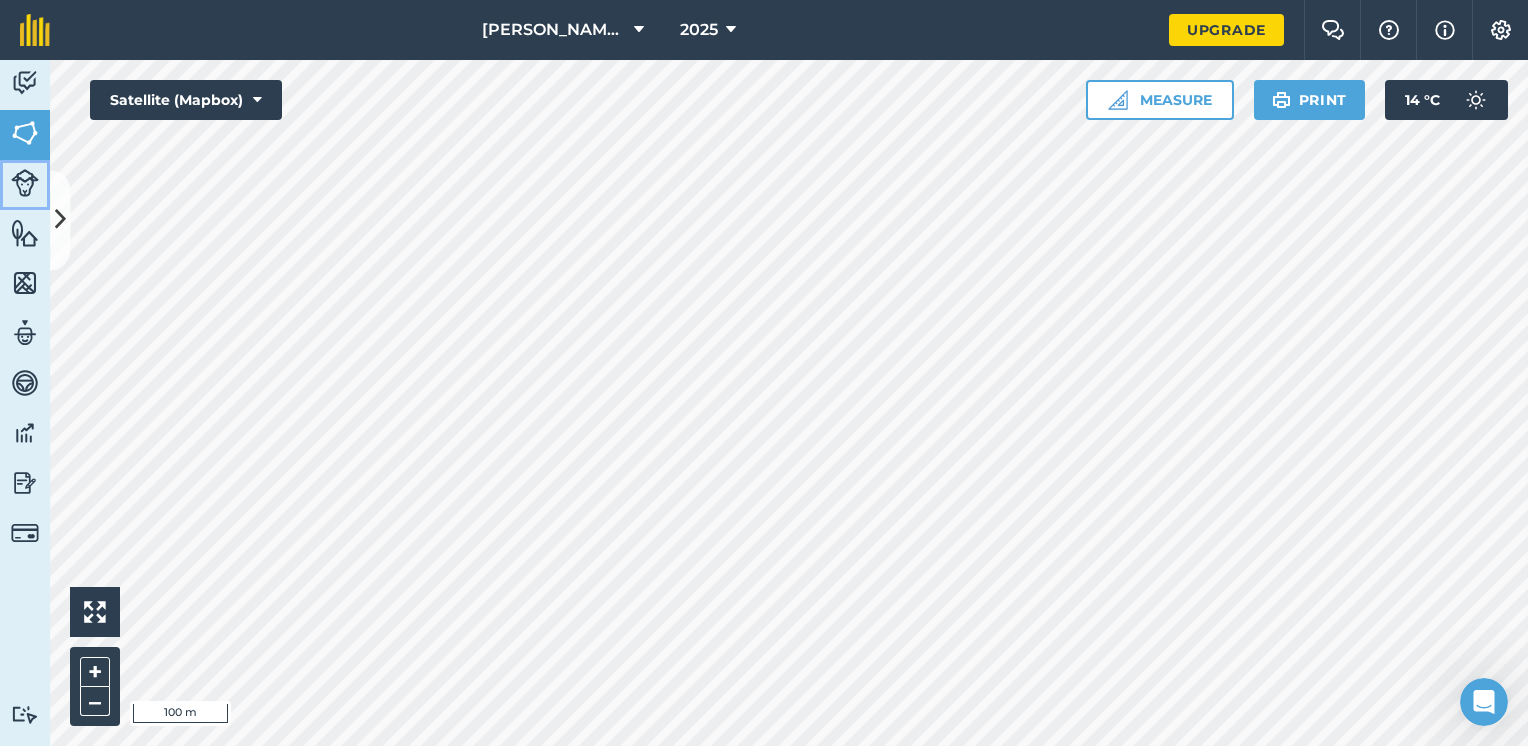 click at bounding box center (25, 183) 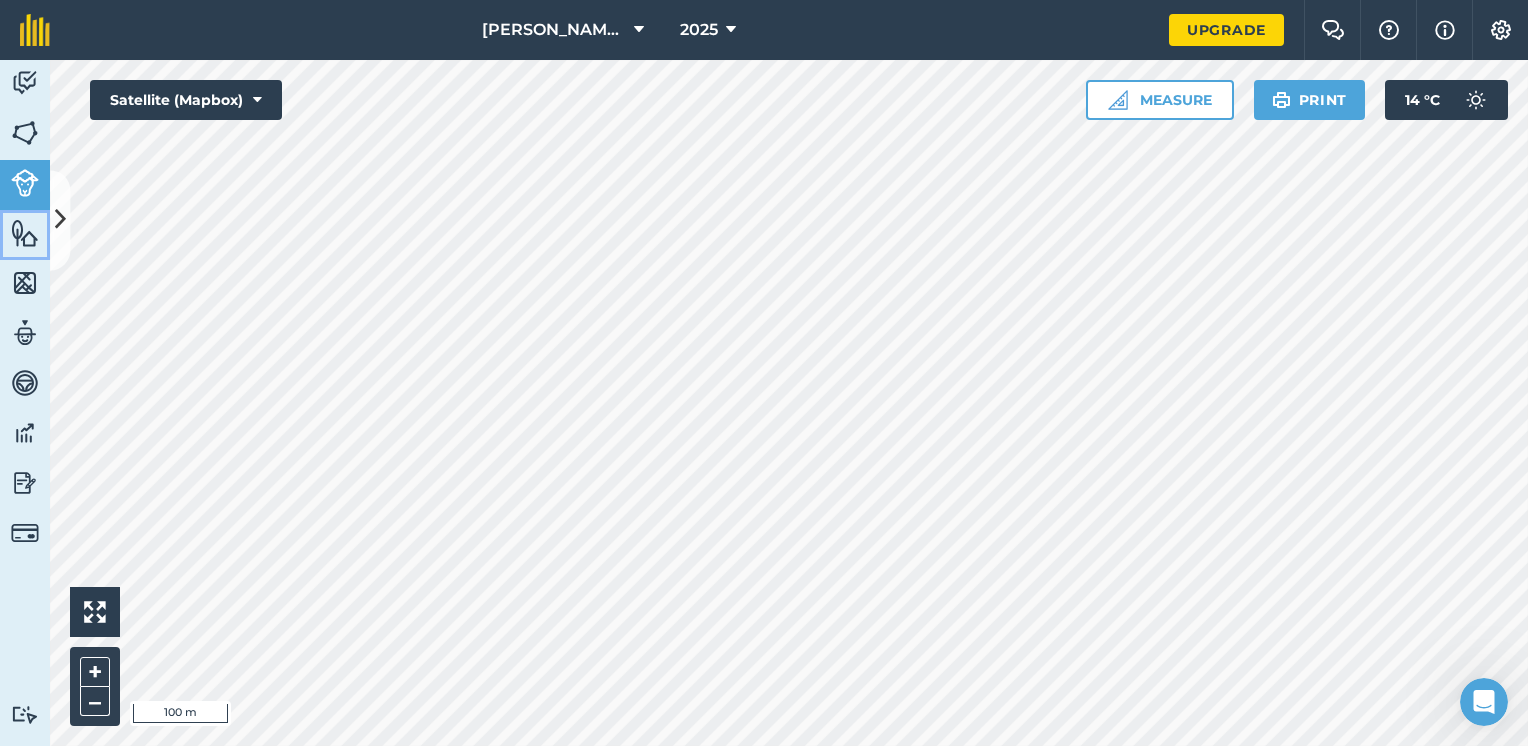 click at bounding box center (25, 233) 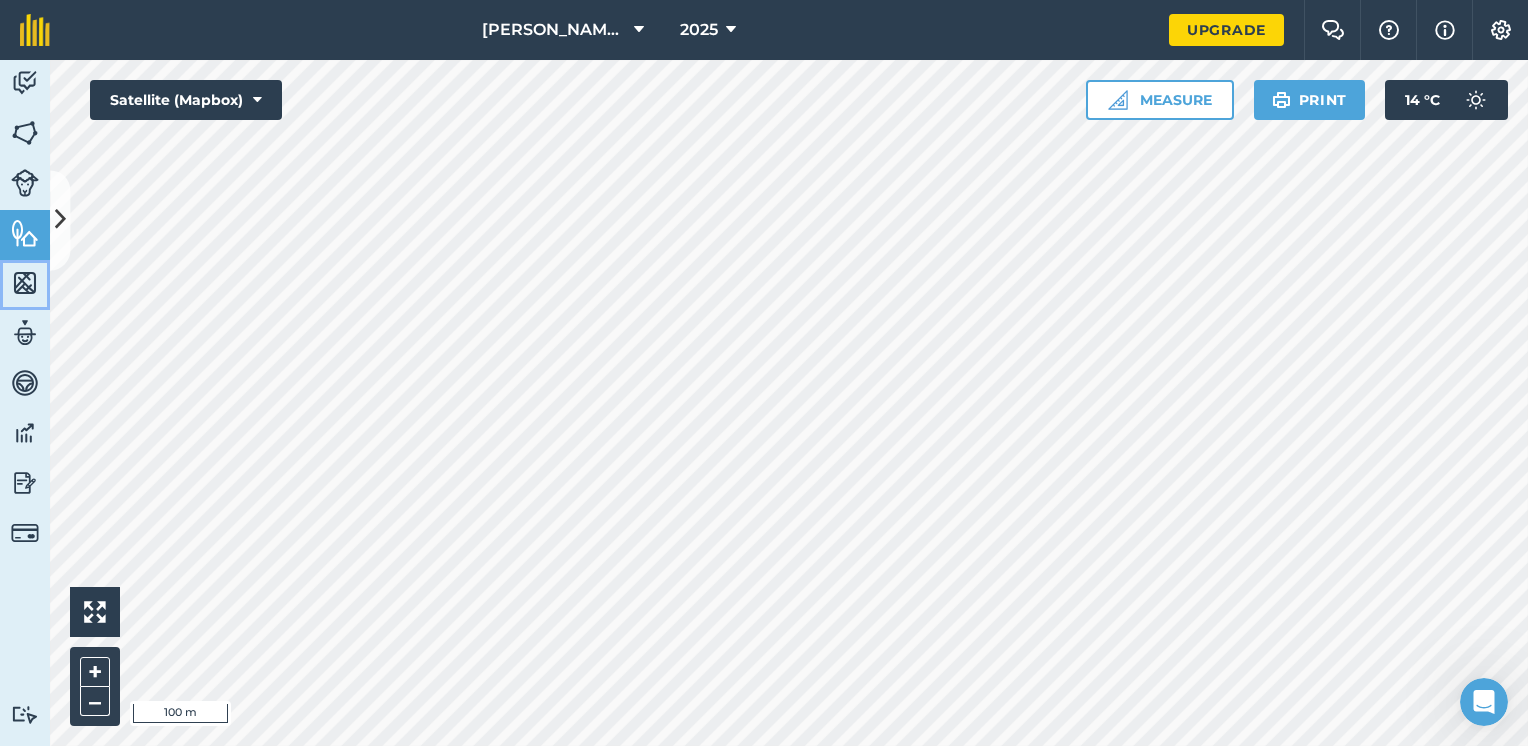 click on "Maps" at bounding box center [25, 285] 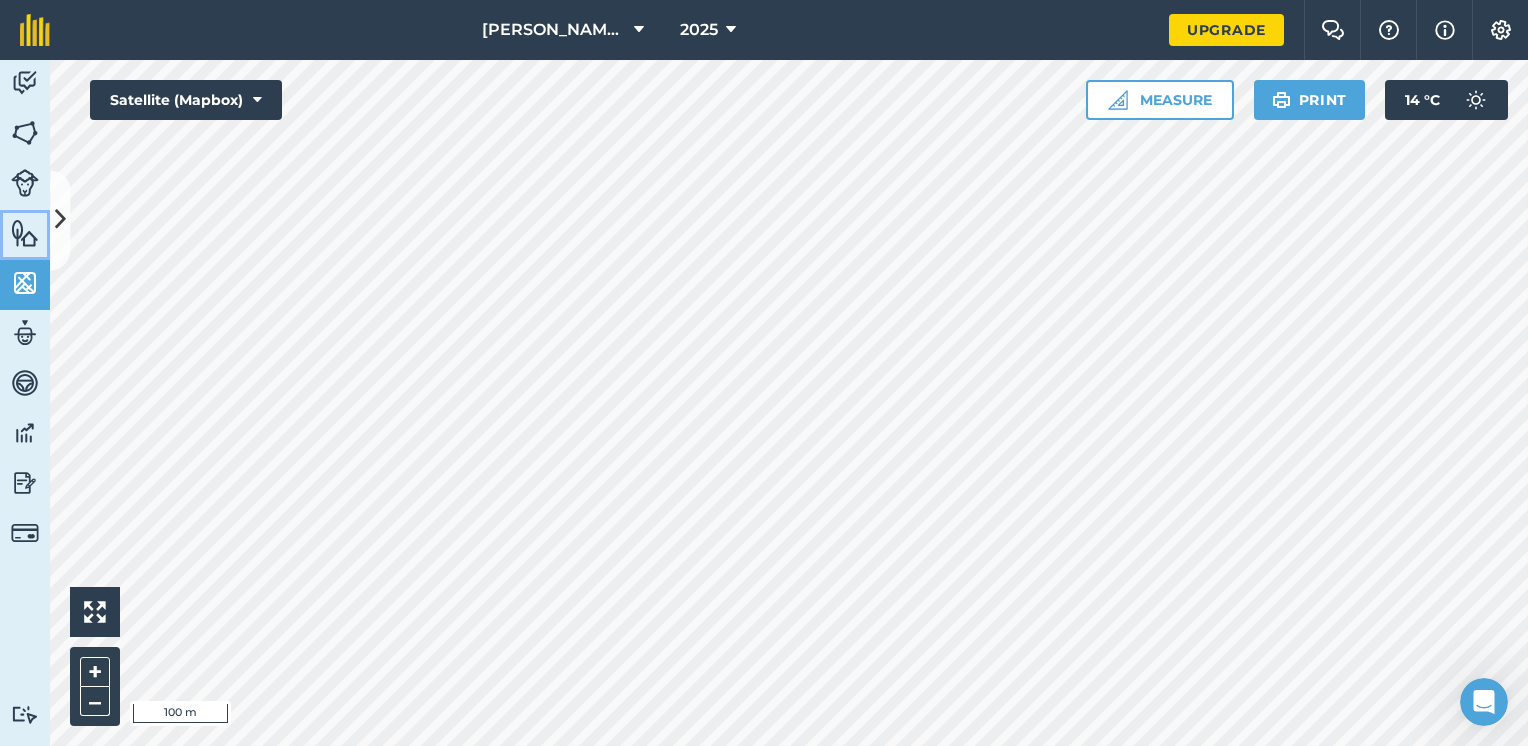 click at bounding box center (25, 233) 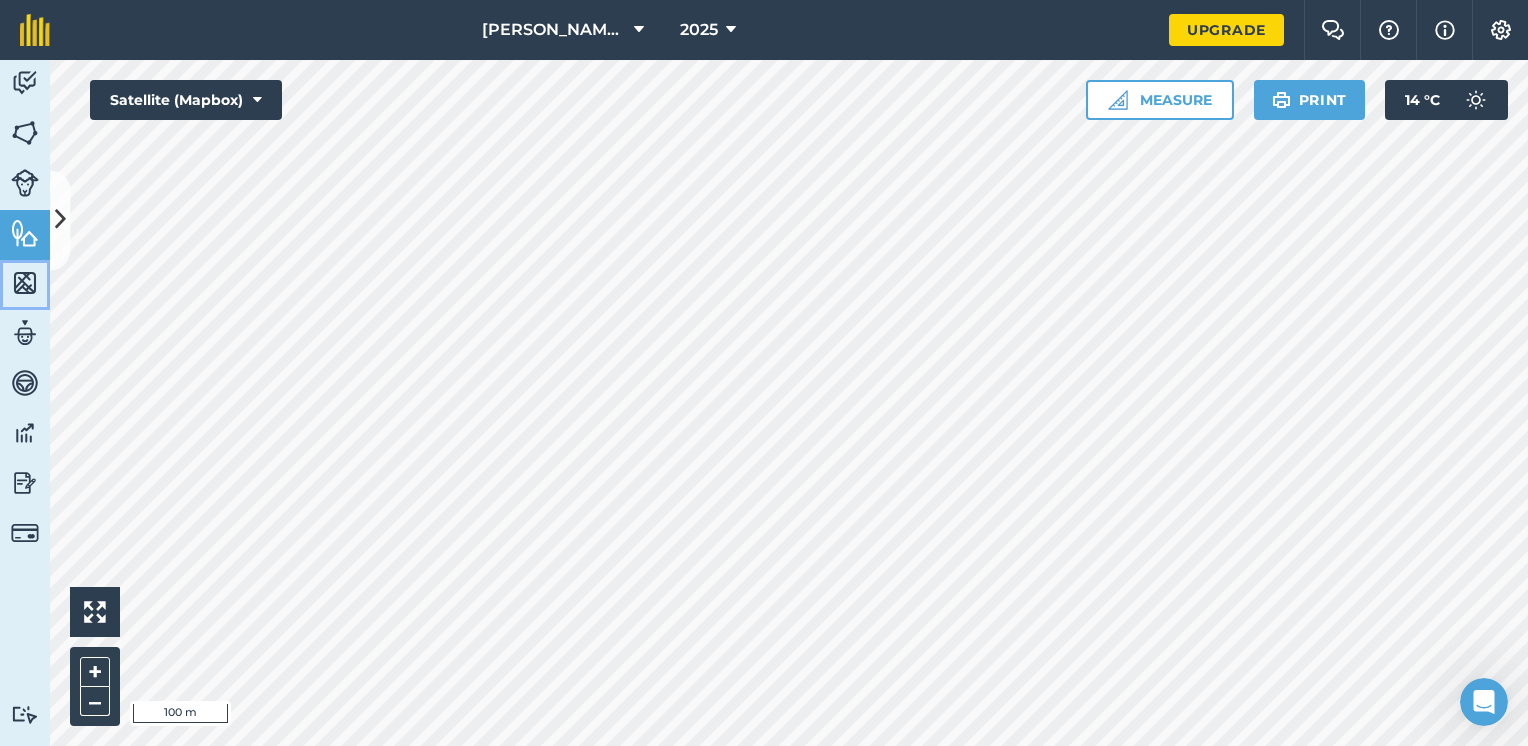 click at bounding box center (25, 283) 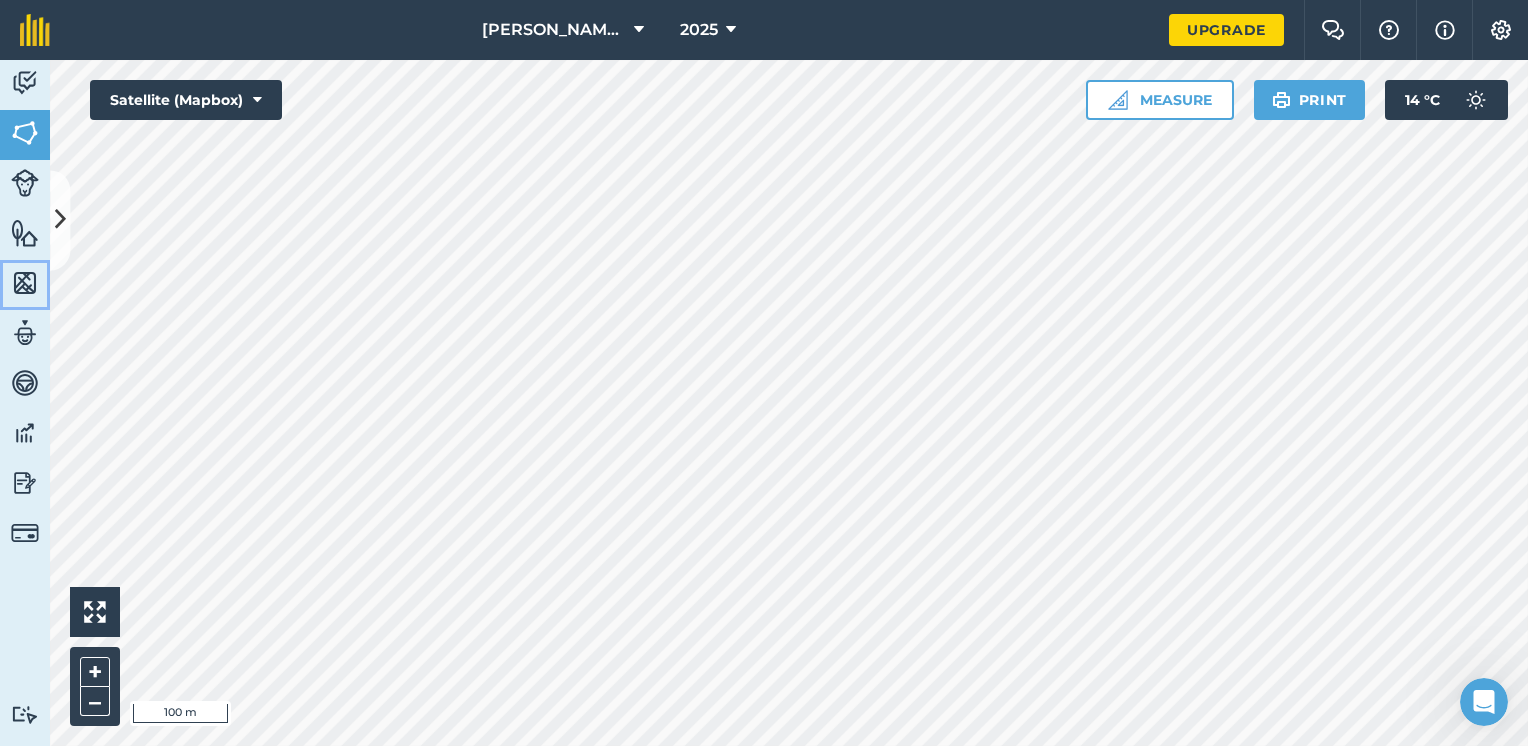 click at bounding box center (25, 283) 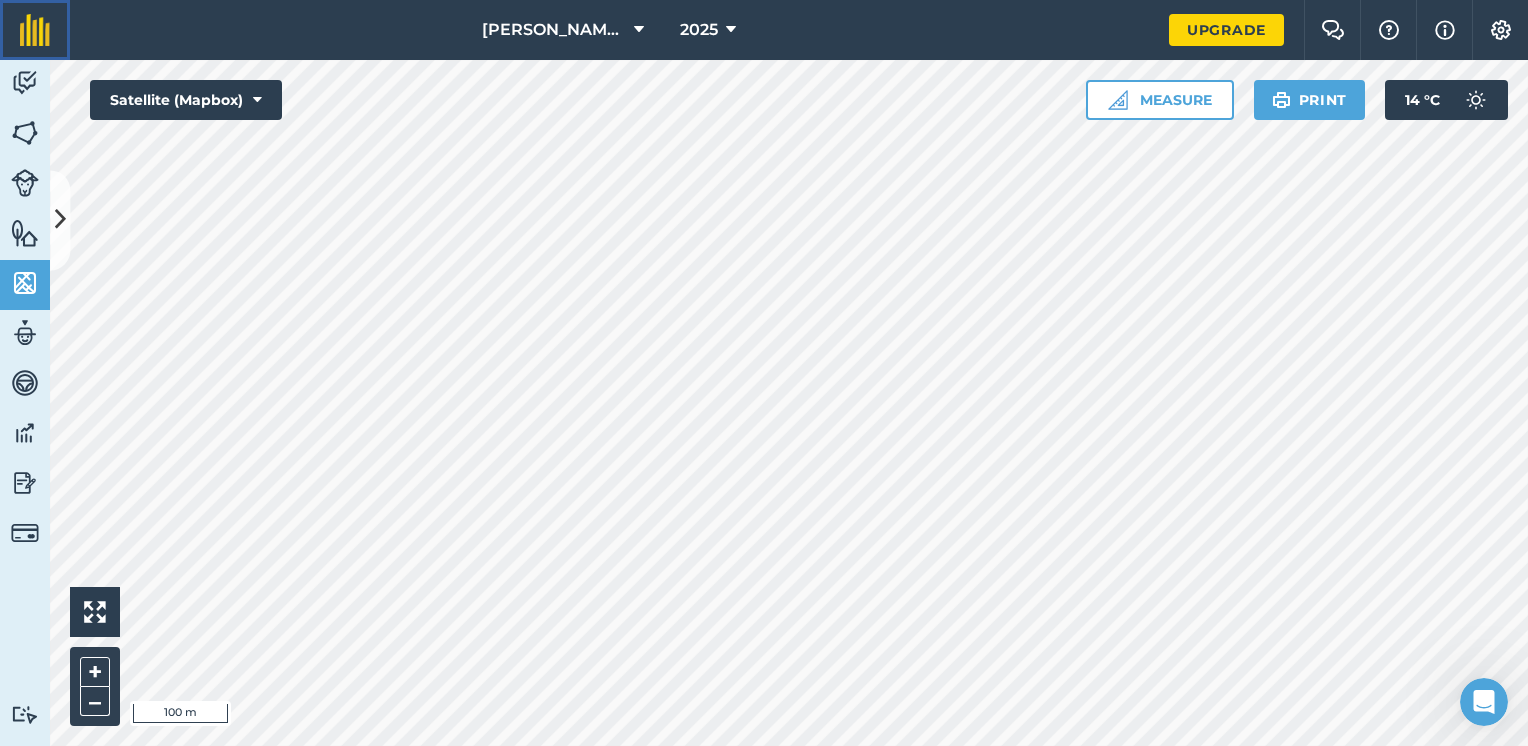 click at bounding box center (35, 30) 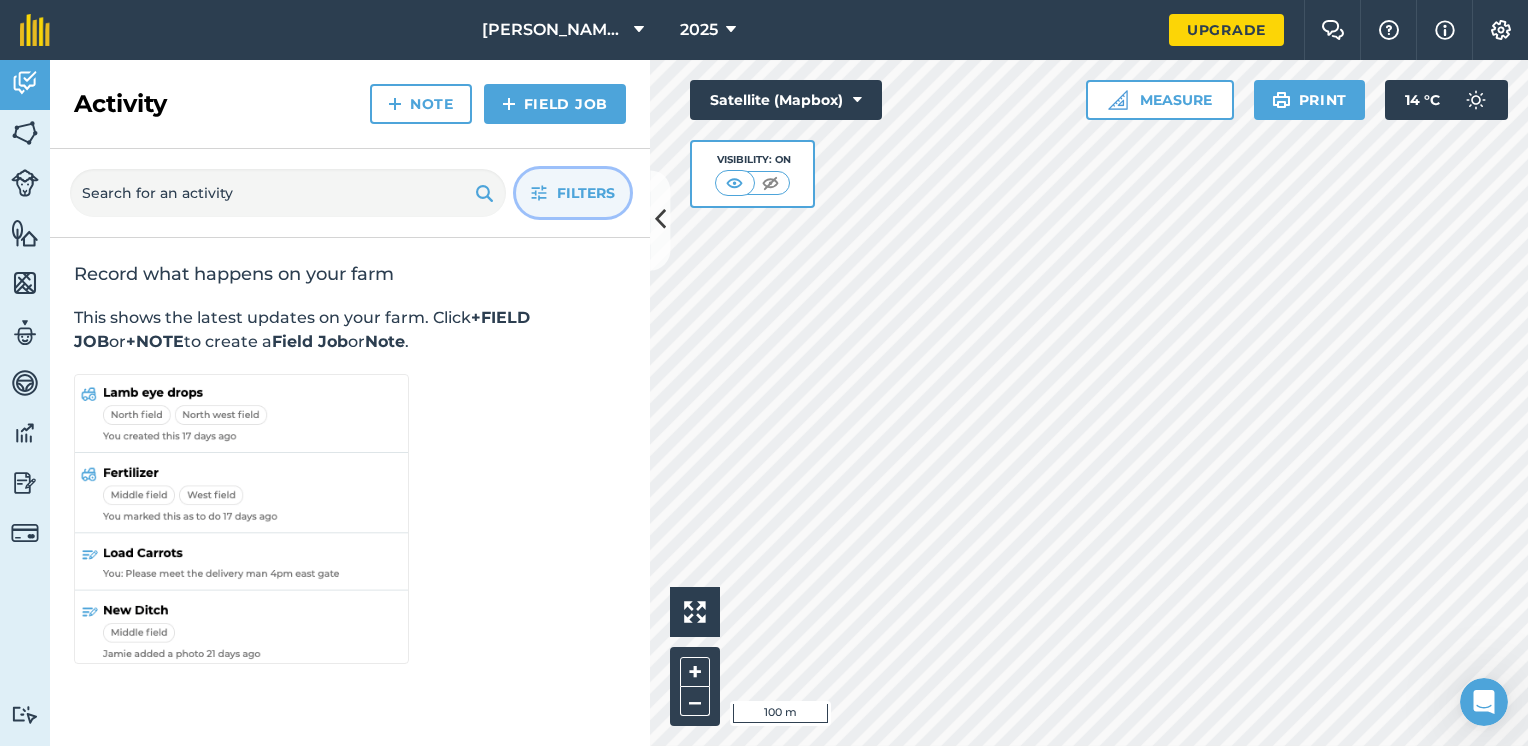 click 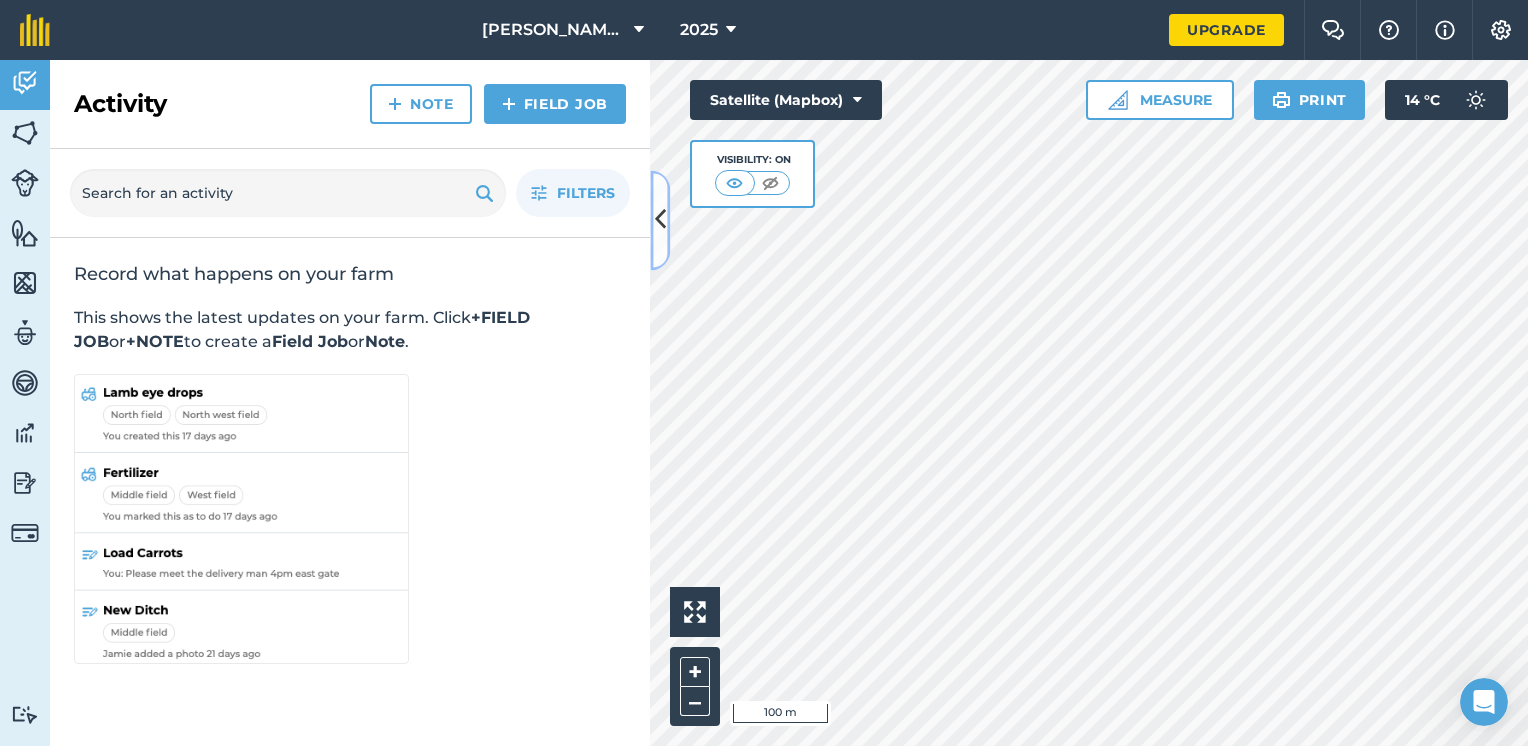 click at bounding box center (660, 220) 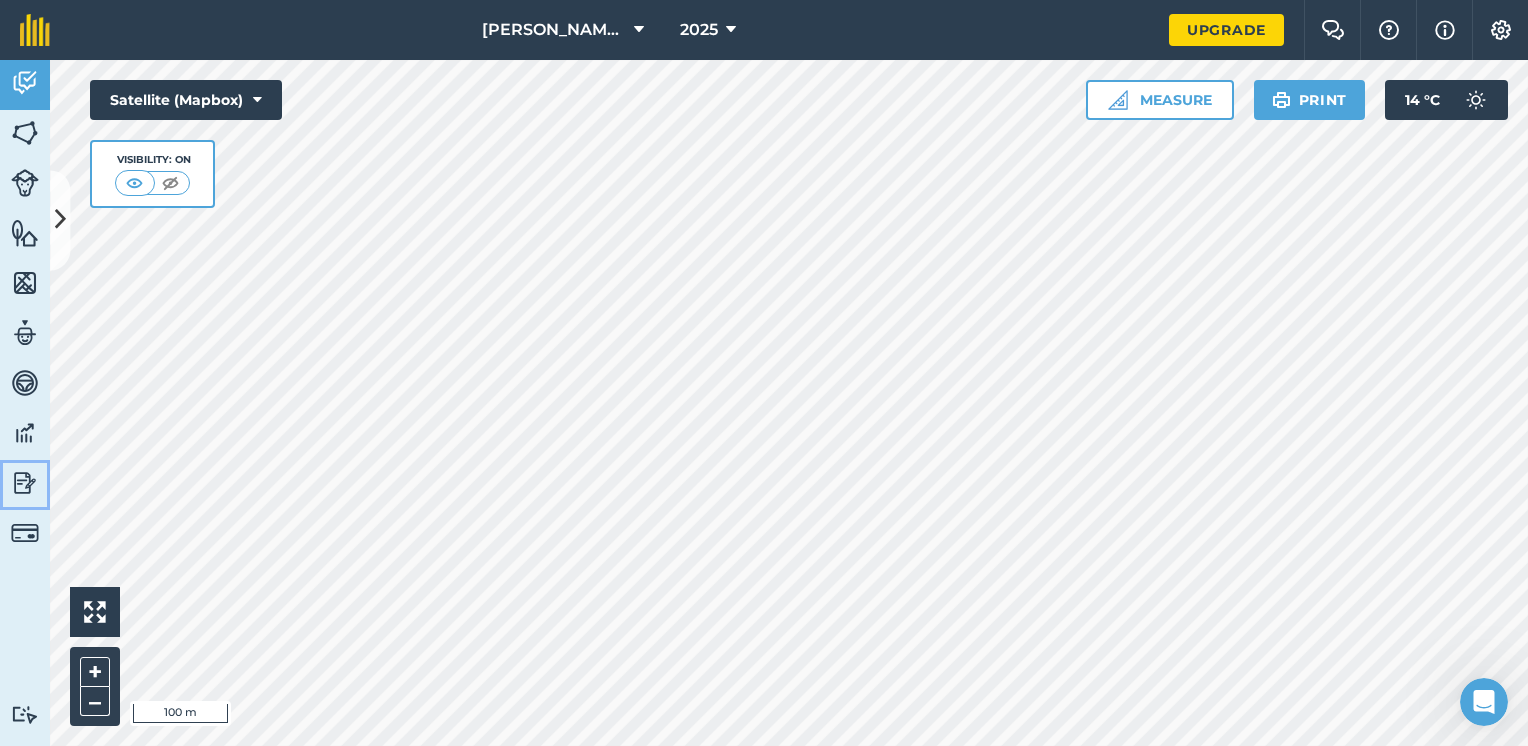 click at bounding box center (25, 483) 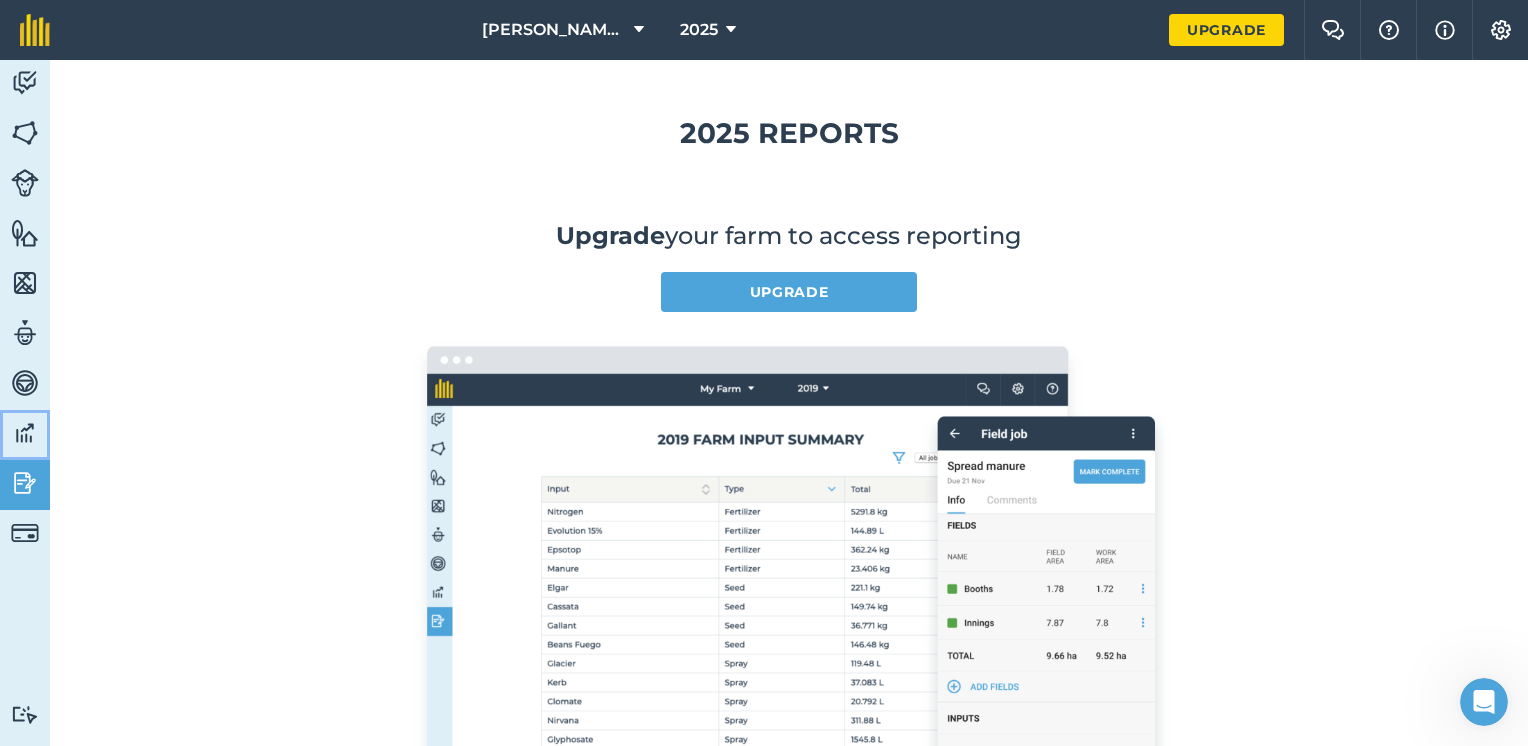 click at bounding box center (25, 433) 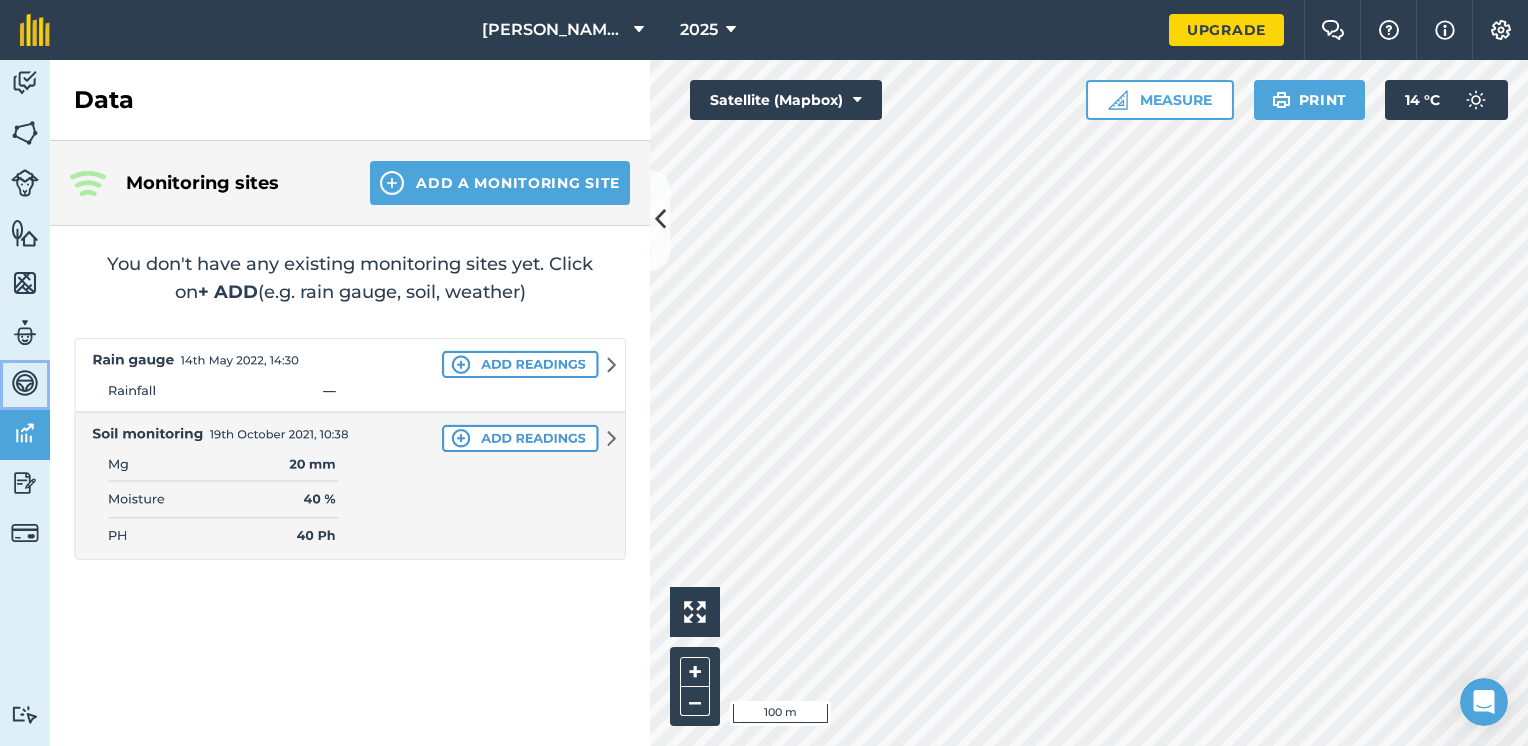 click at bounding box center [25, 383] 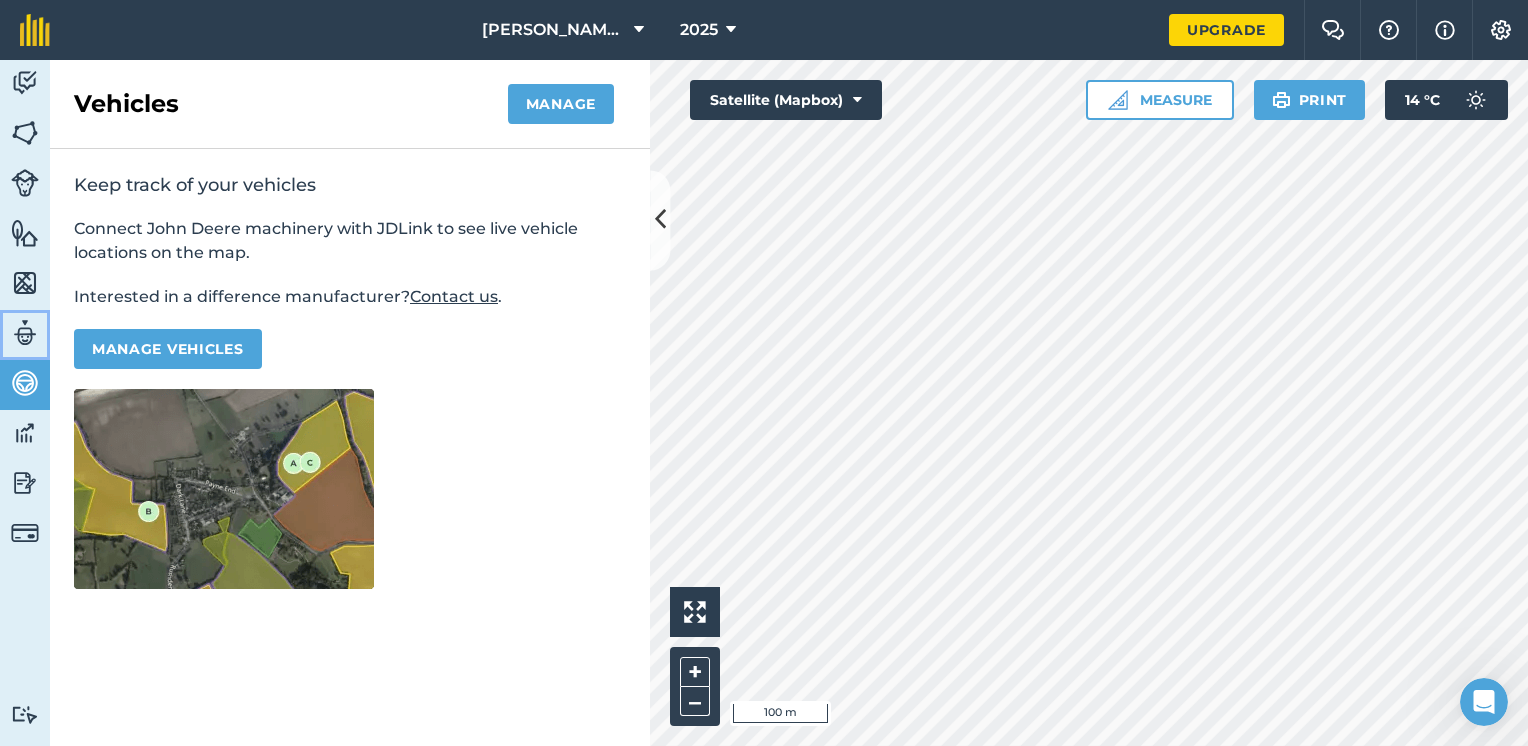 click at bounding box center [25, 333] 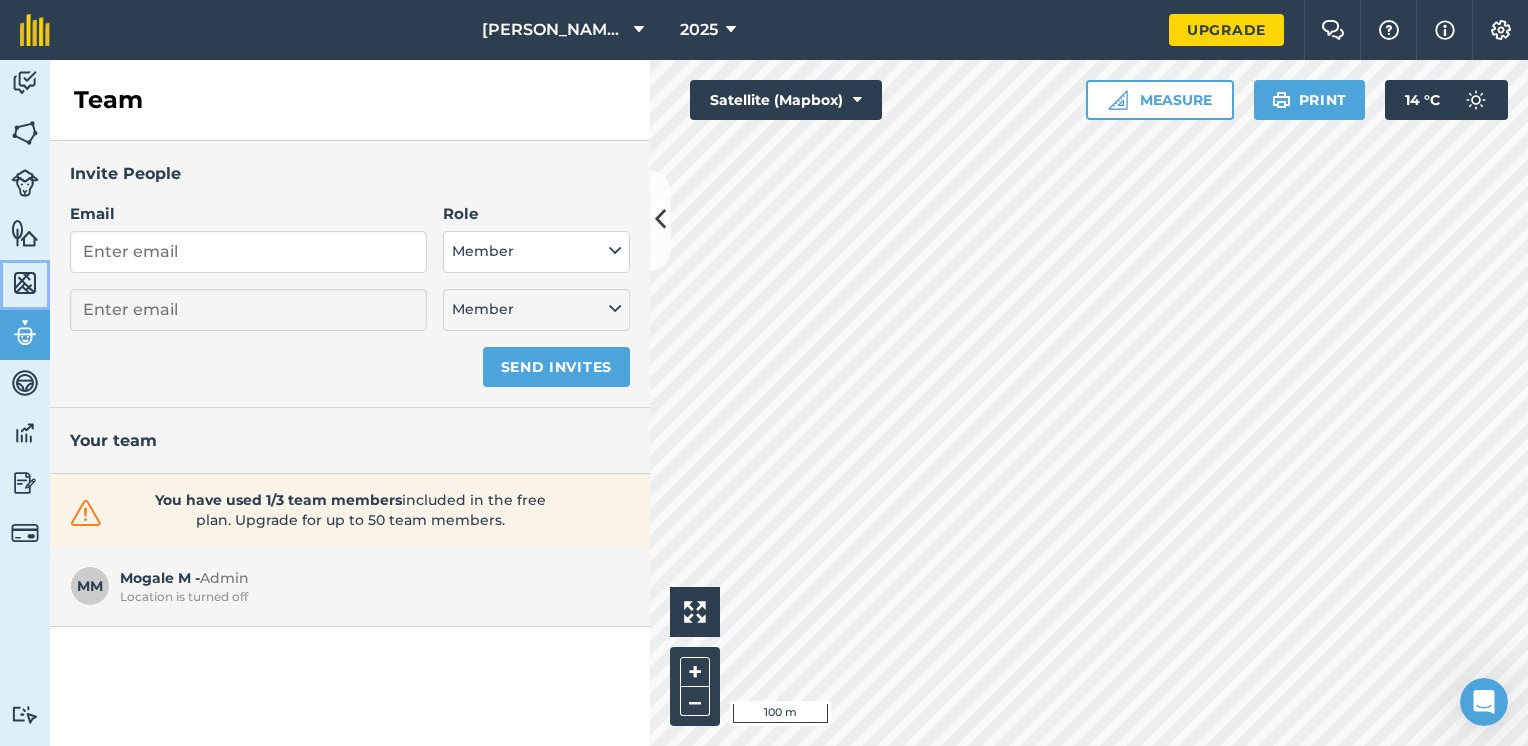 click at bounding box center (25, 283) 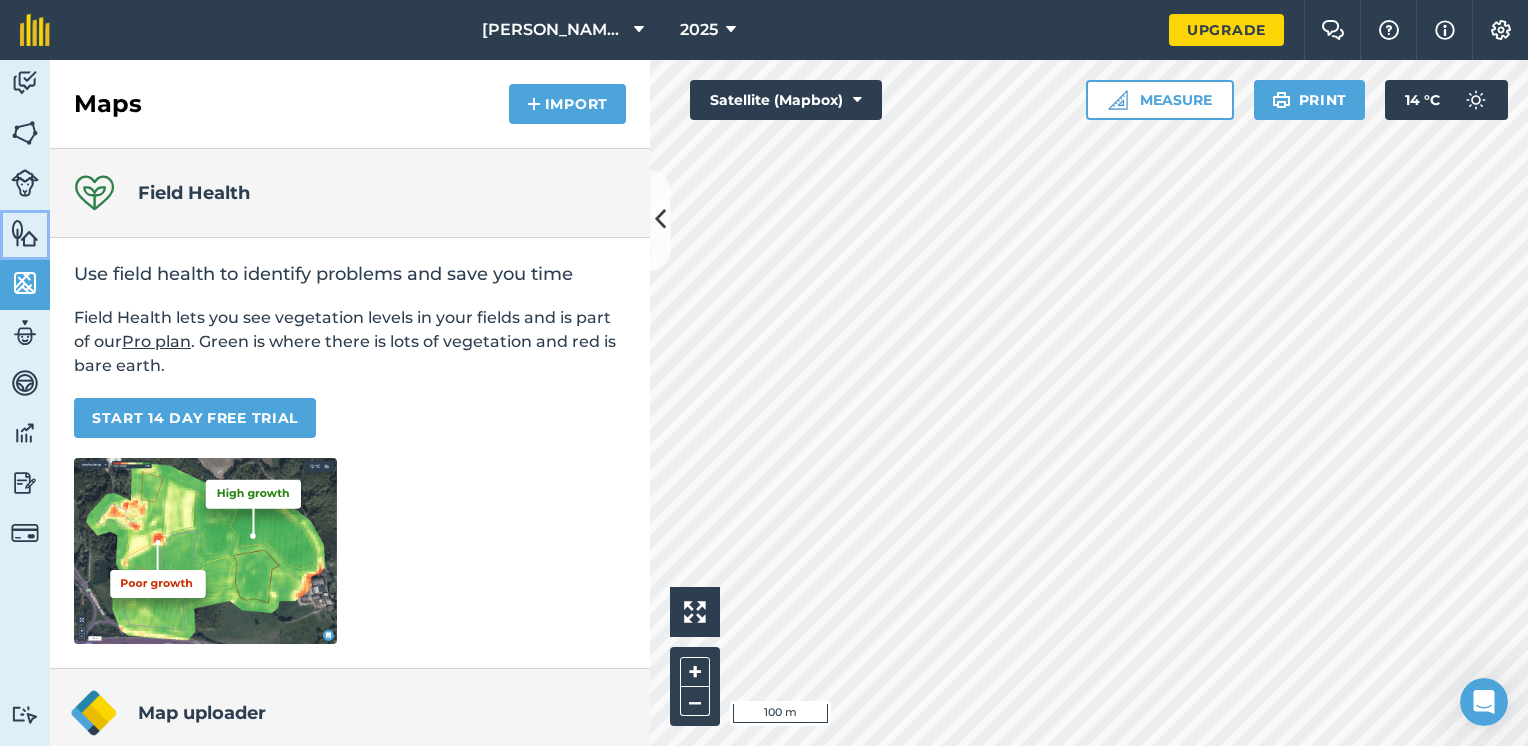 click at bounding box center [25, 233] 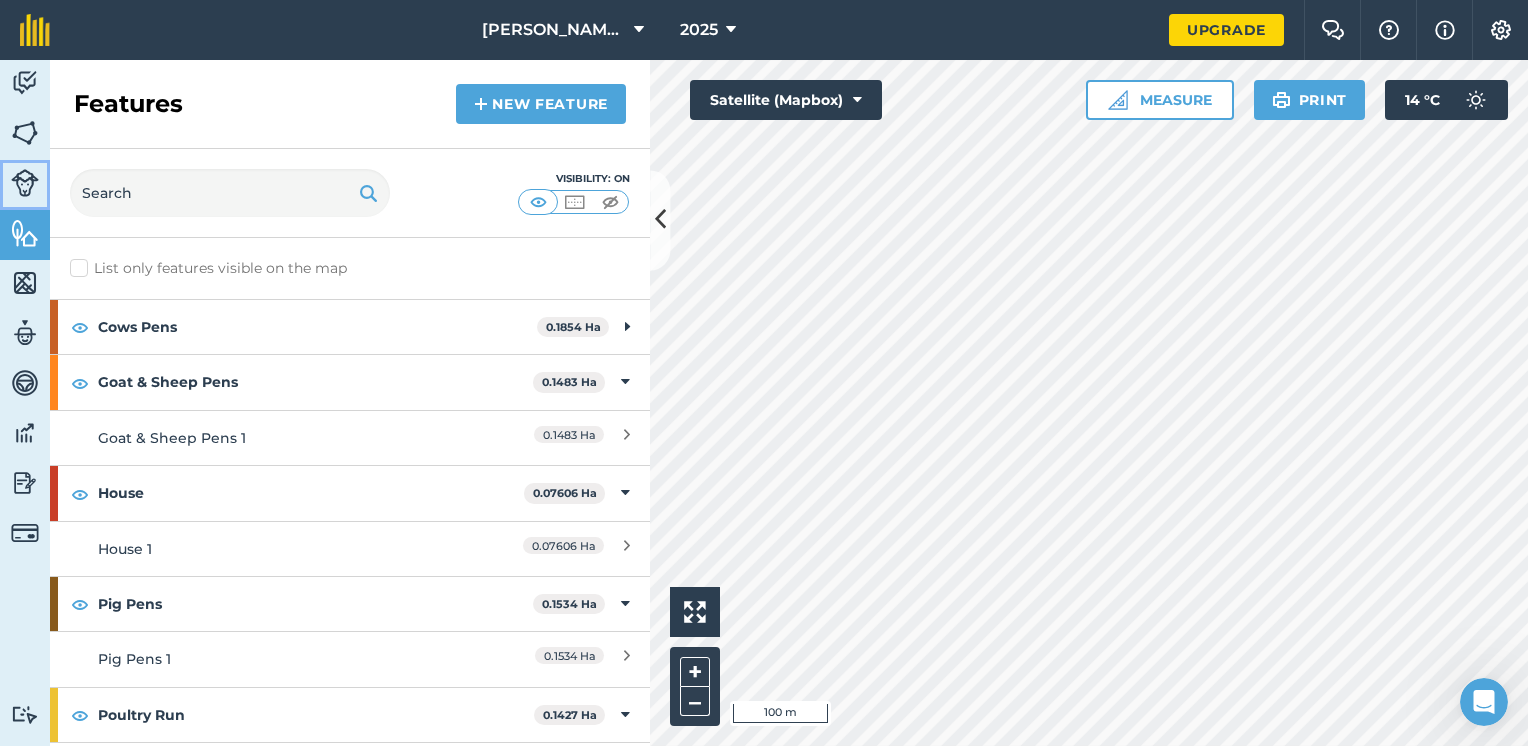 click at bounding box center [25, 183] 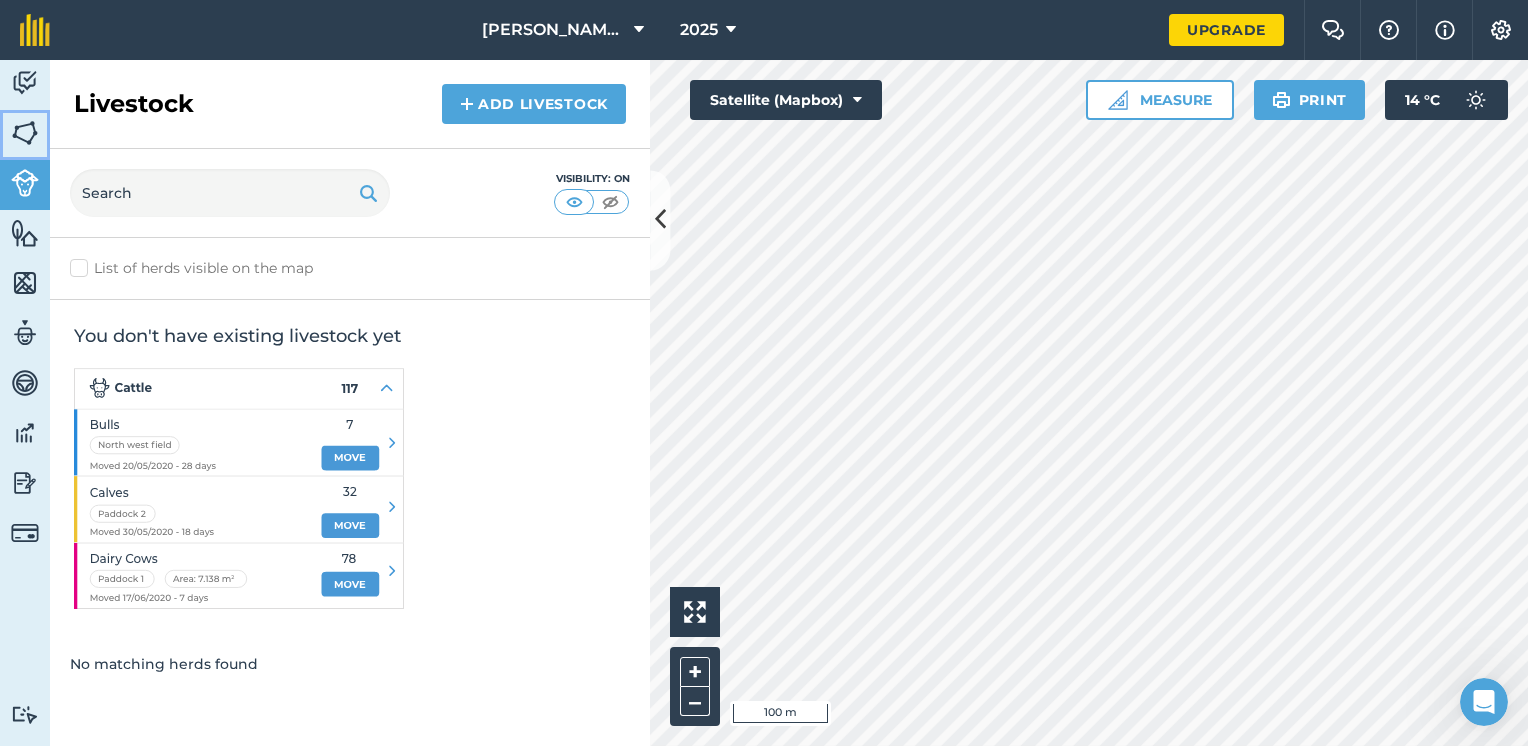 click at bounding box center (25, 133) 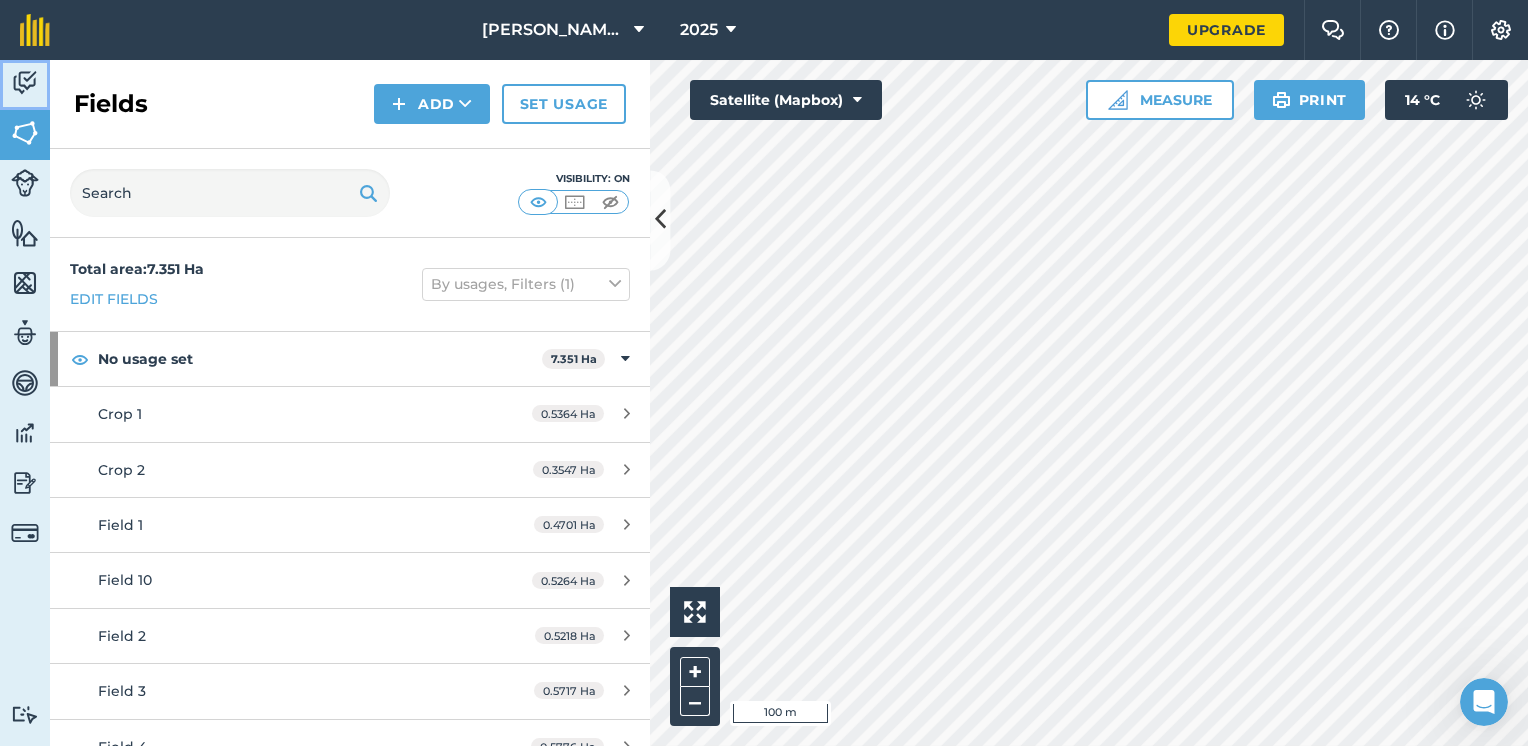 click at bounding box center (25, 83) 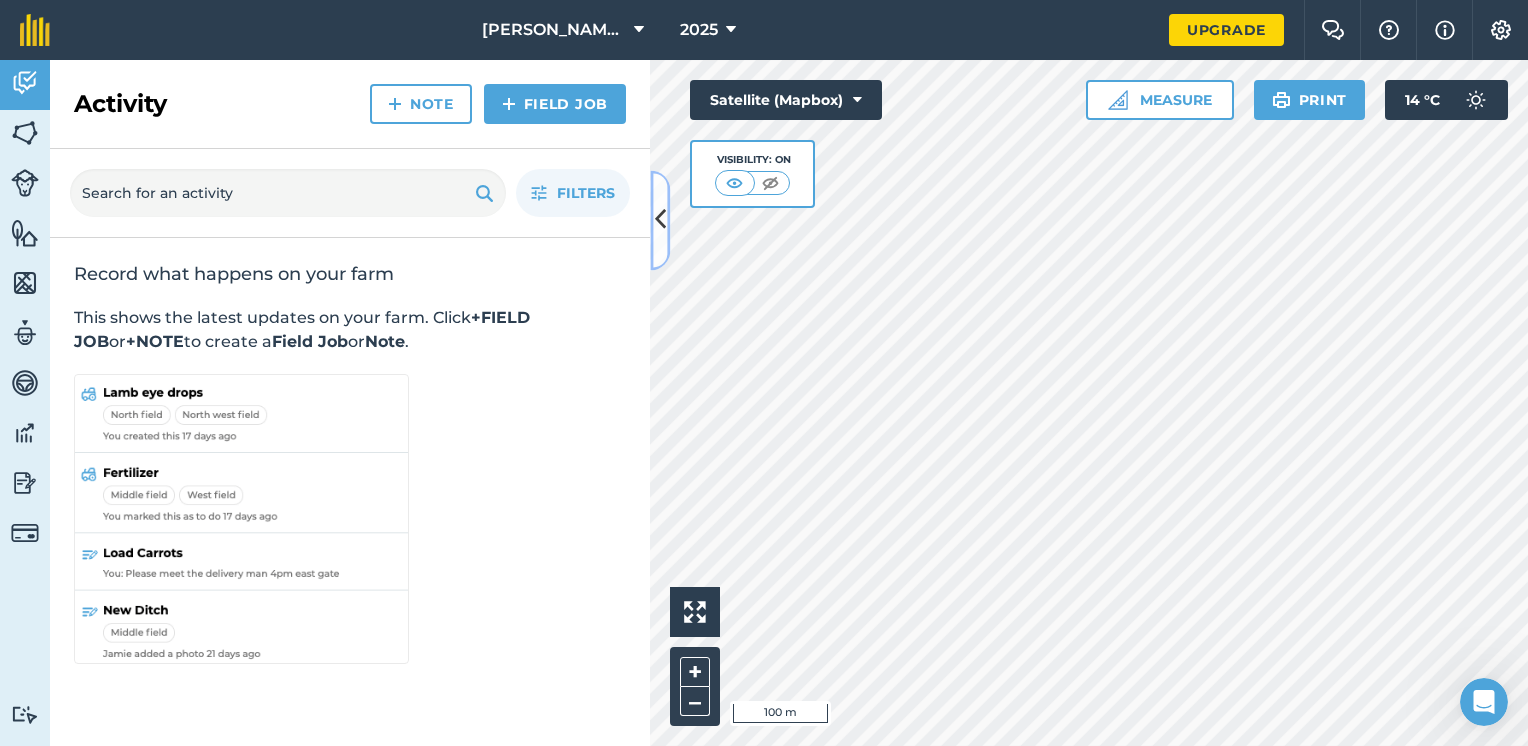 click at bounding box center [660, 220] 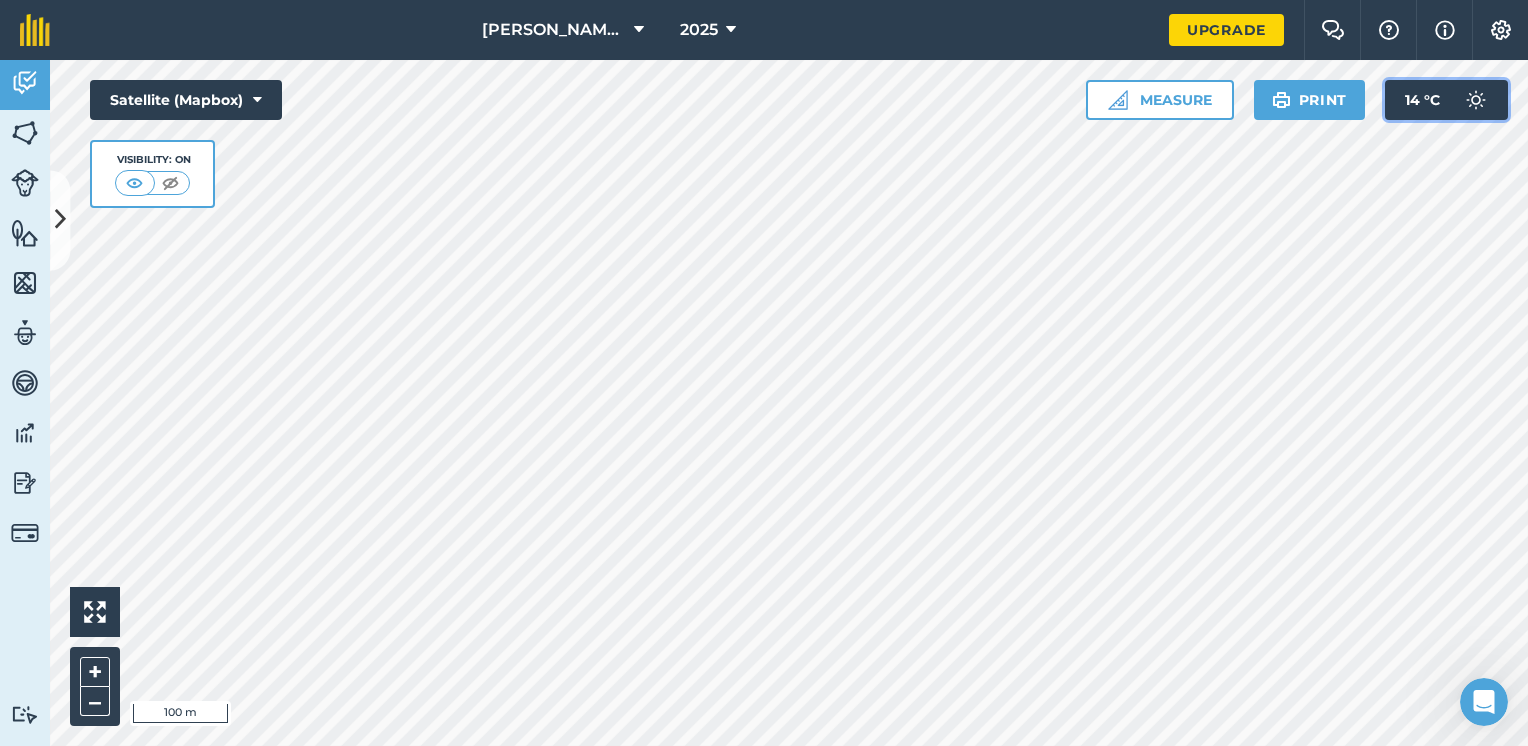 click at bounding box center [1476, 100] 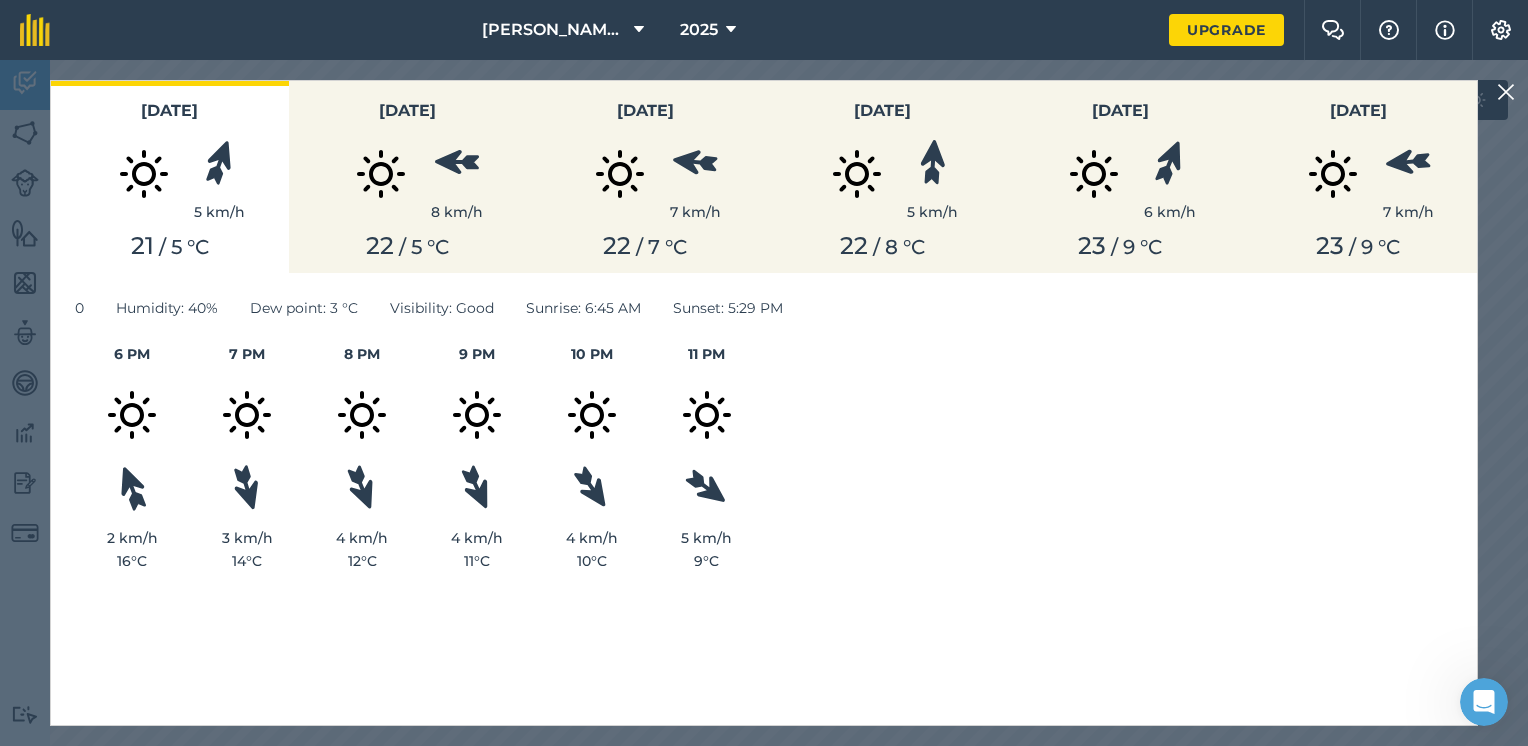 click on "[DATE] 5   km/h 21   /   5   ° C [DATE] 8   km/h 22   /   5   ° C [DATE] 7   km/h 22   /   7   ° C [DATE] 5   km/h 22   /   8   ° C [DATE] 6   km/h 23   /   9   ° C [DATE] 7   km/h 23   /   9   ° C 0 Humidity :   40% Dew point :   3   ° C Visibility :   Good Sunrise :   6:45 AM Sunset :   5:29 PM 6 PM 2   km/h 16 ° C 7 PM 3   km/h 14 ° C 8 PM 4   km/h 12 ° C 9 PM 4   km/h 11 ° C 10 PM 4   km/h 10 ° C 11 PM 5   km/h 9 ° C" at bounding box center (764, 403) 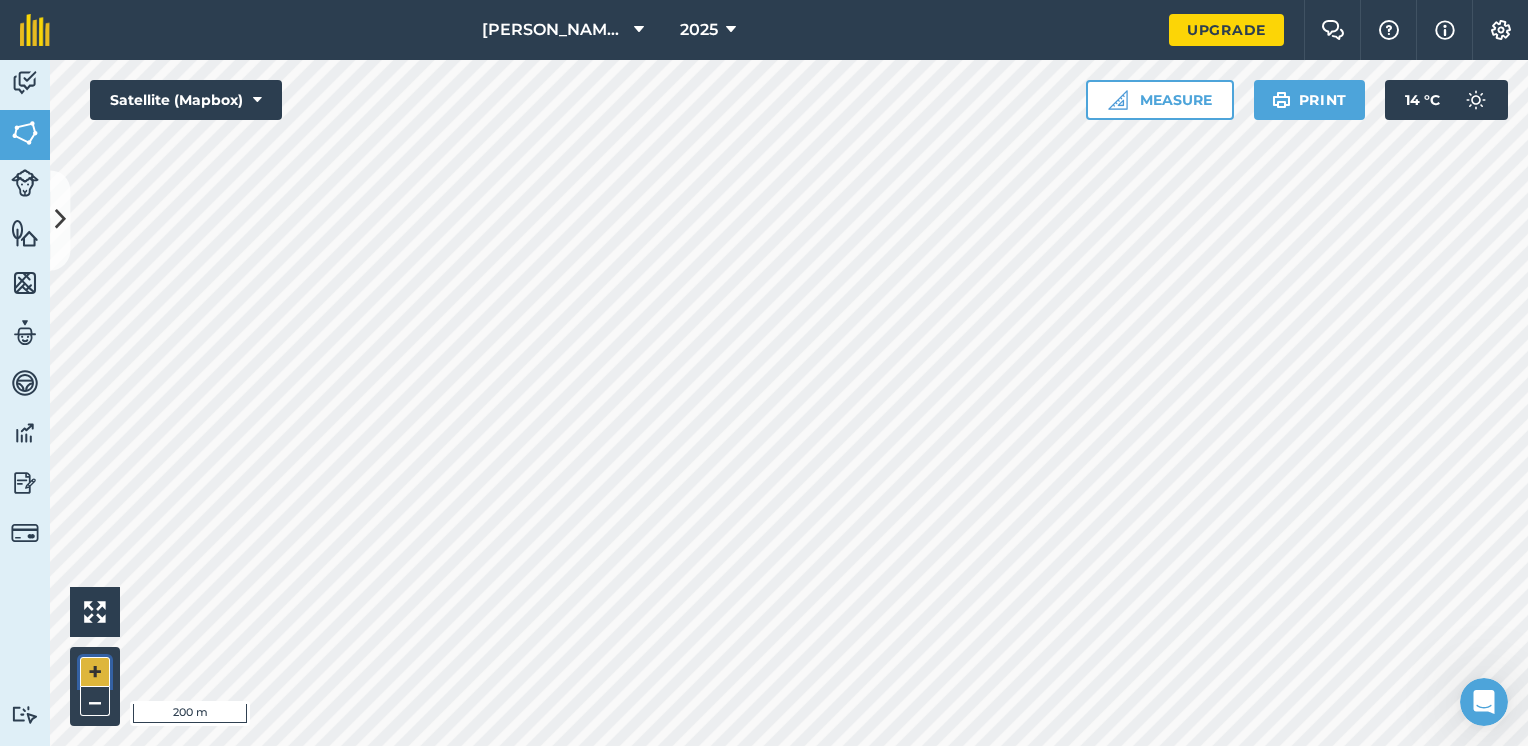 click on "+" at bounding box center [95, 672] 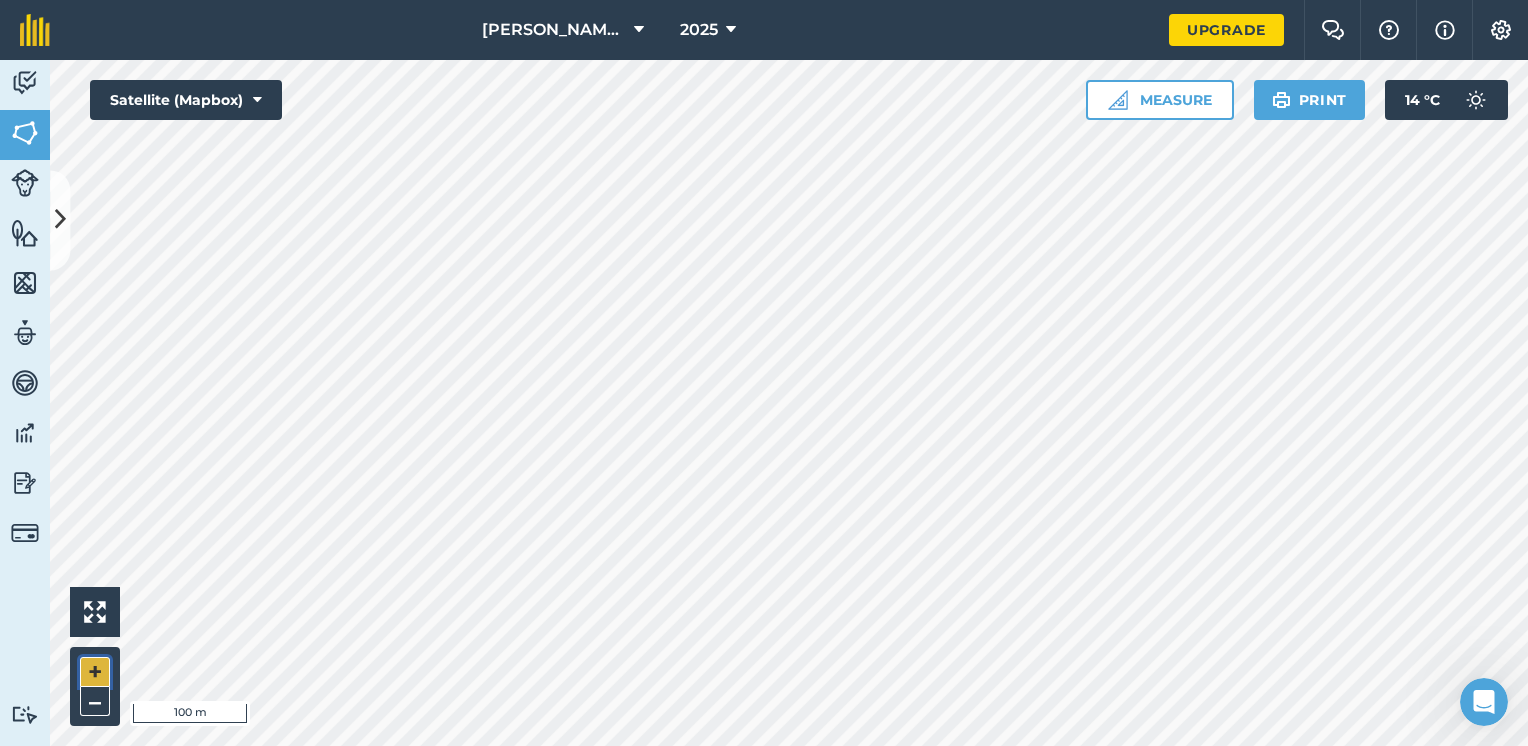 click on "+" at bounding box center (95, 672) 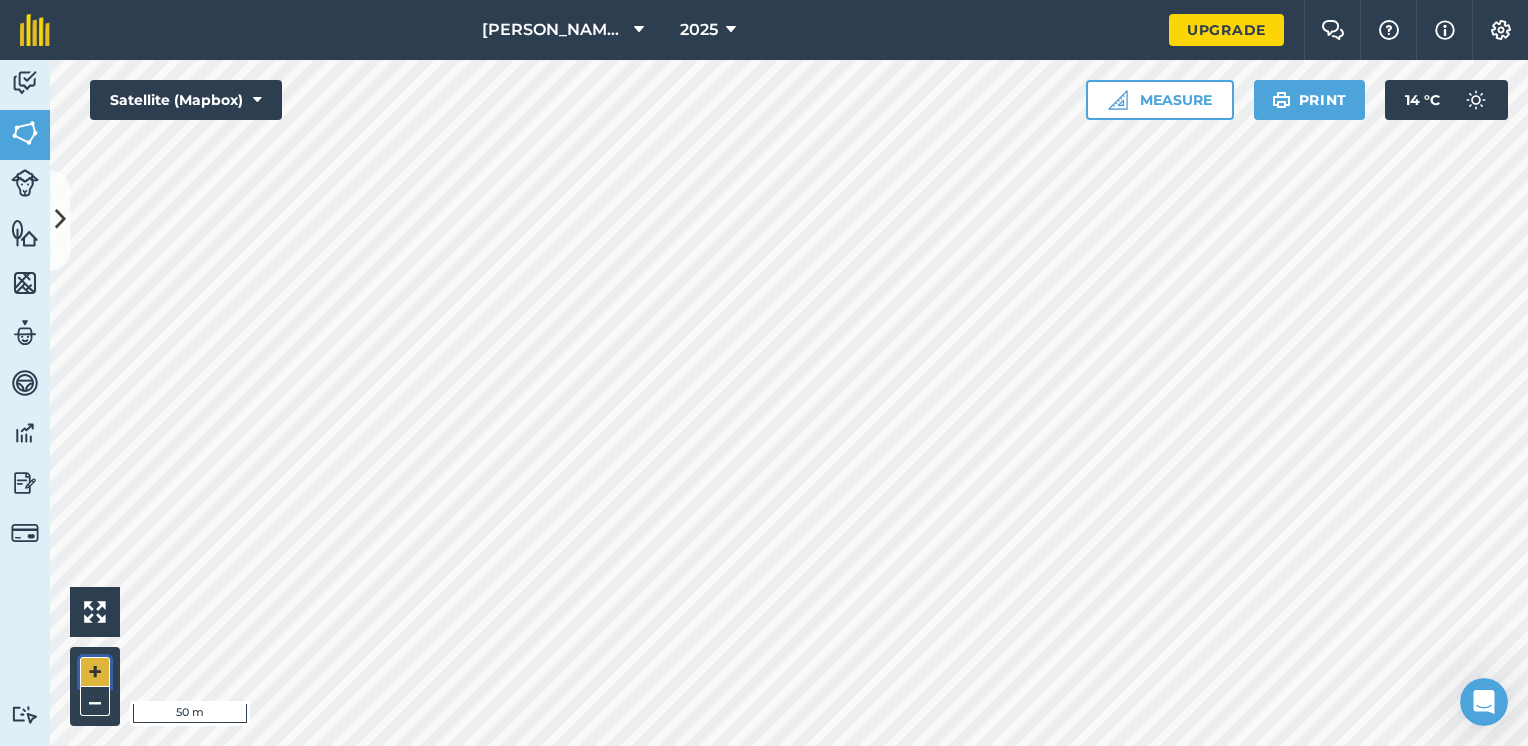 click on "+" at bounding box center (95, 672) 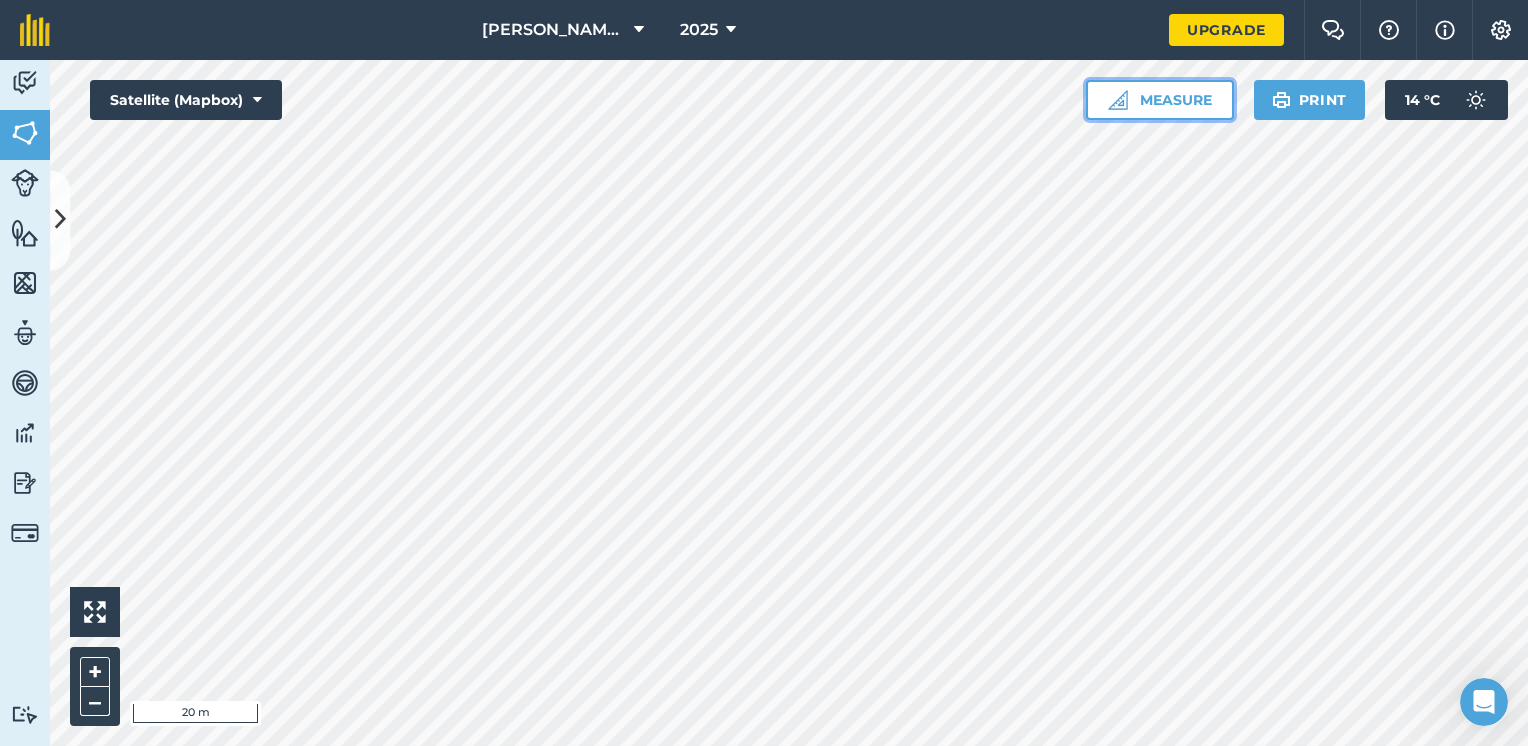 click at bounding box center [1118, 100] 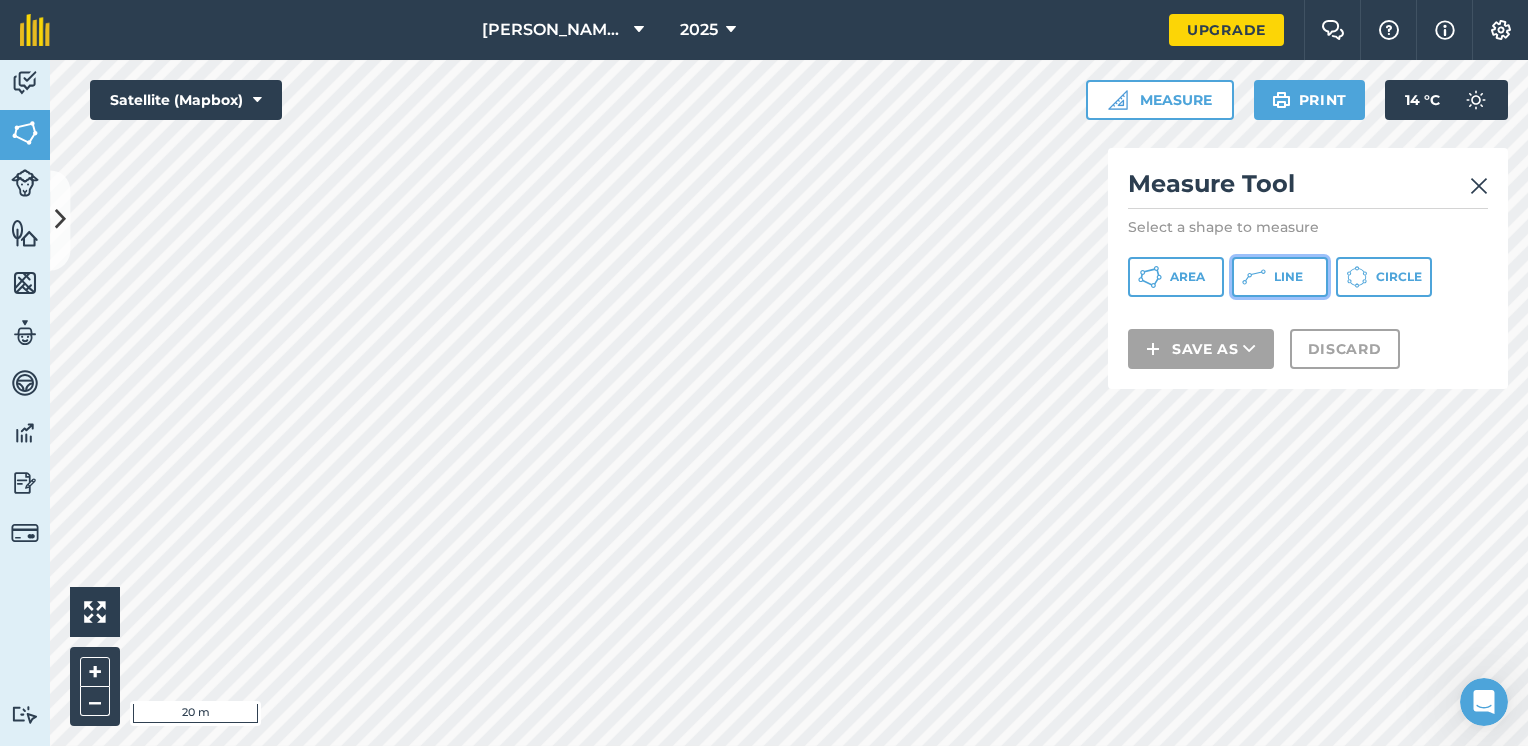 click on "Line" at bounding box center (1280, 277) 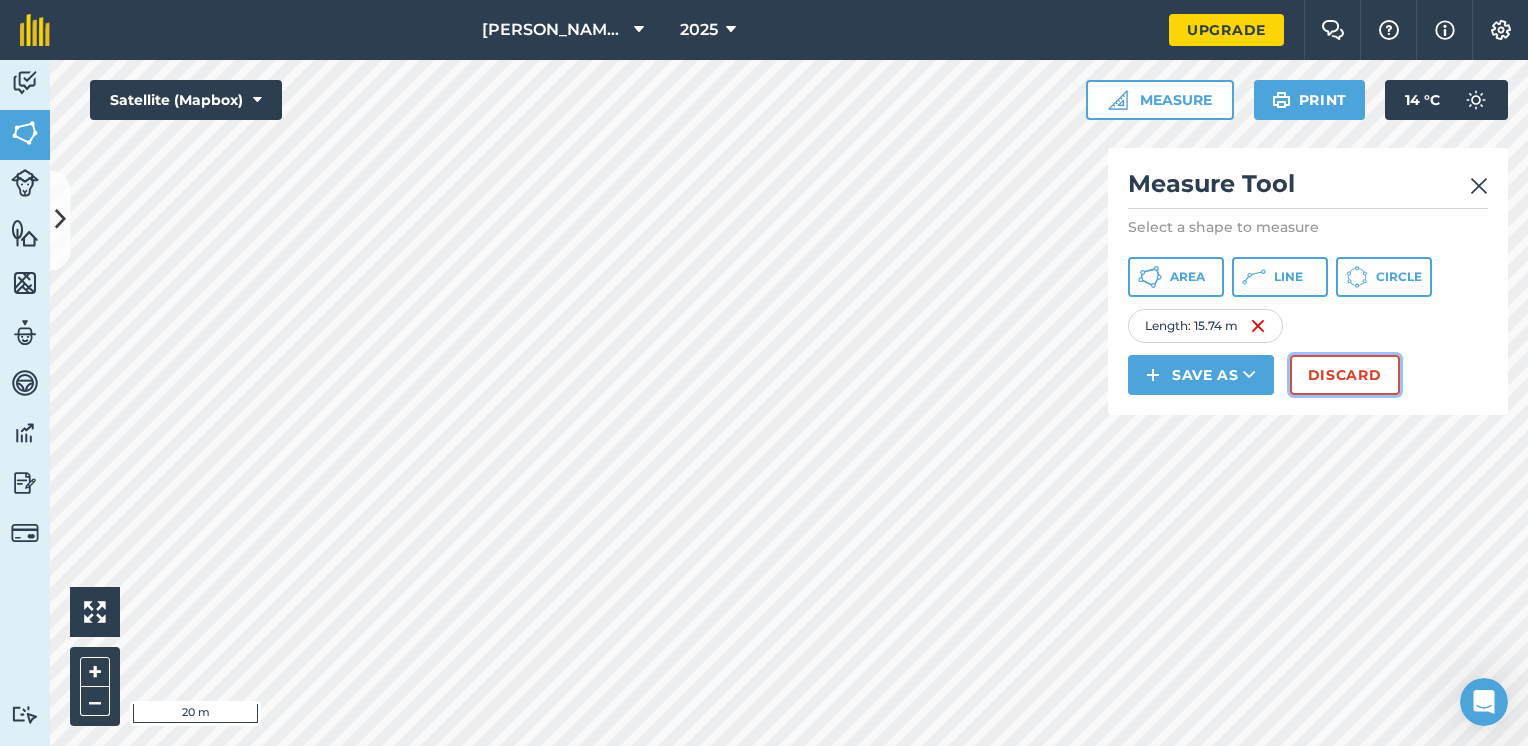 click on "Discard" at bounding box center (1345, 375) 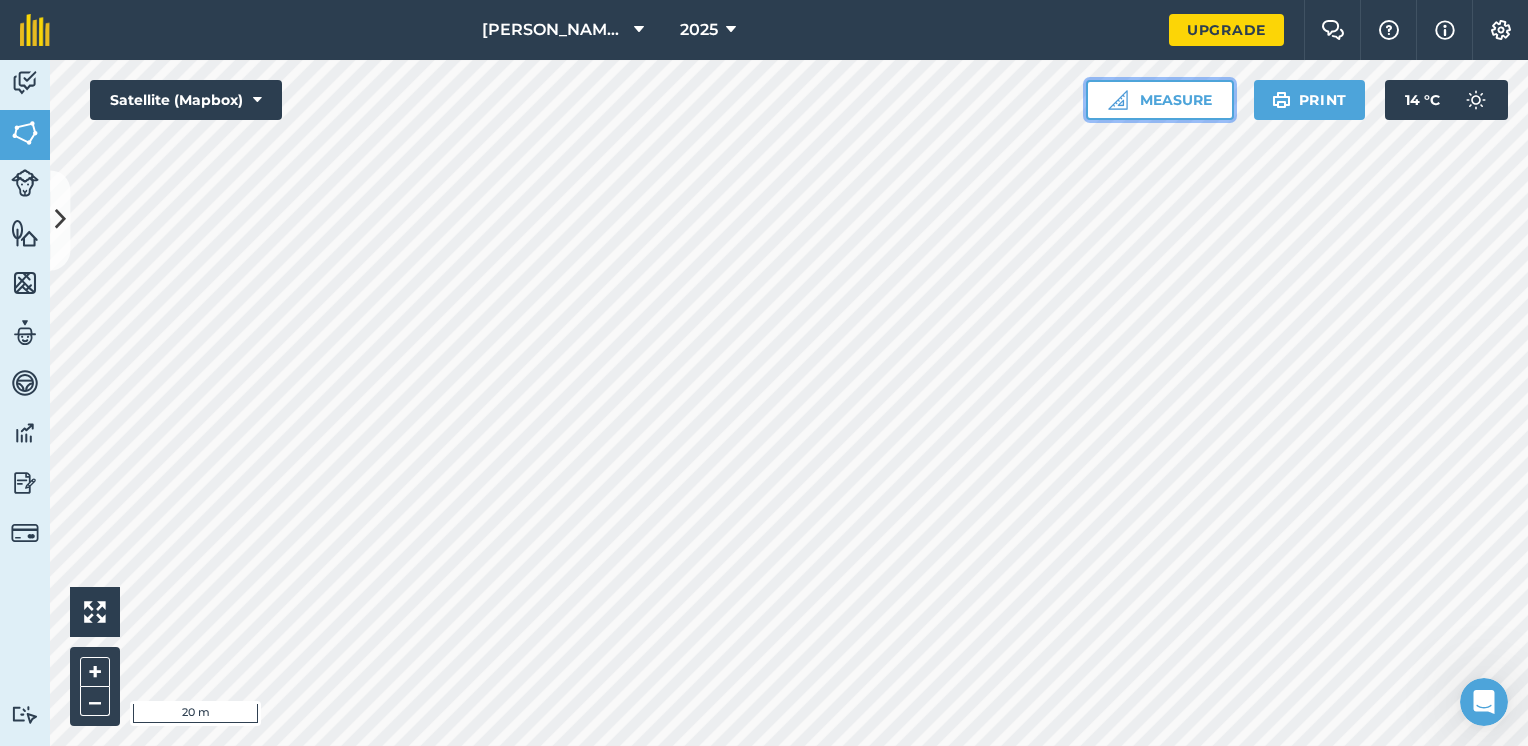 click on "Measure" at bounding box center (1160, 100) 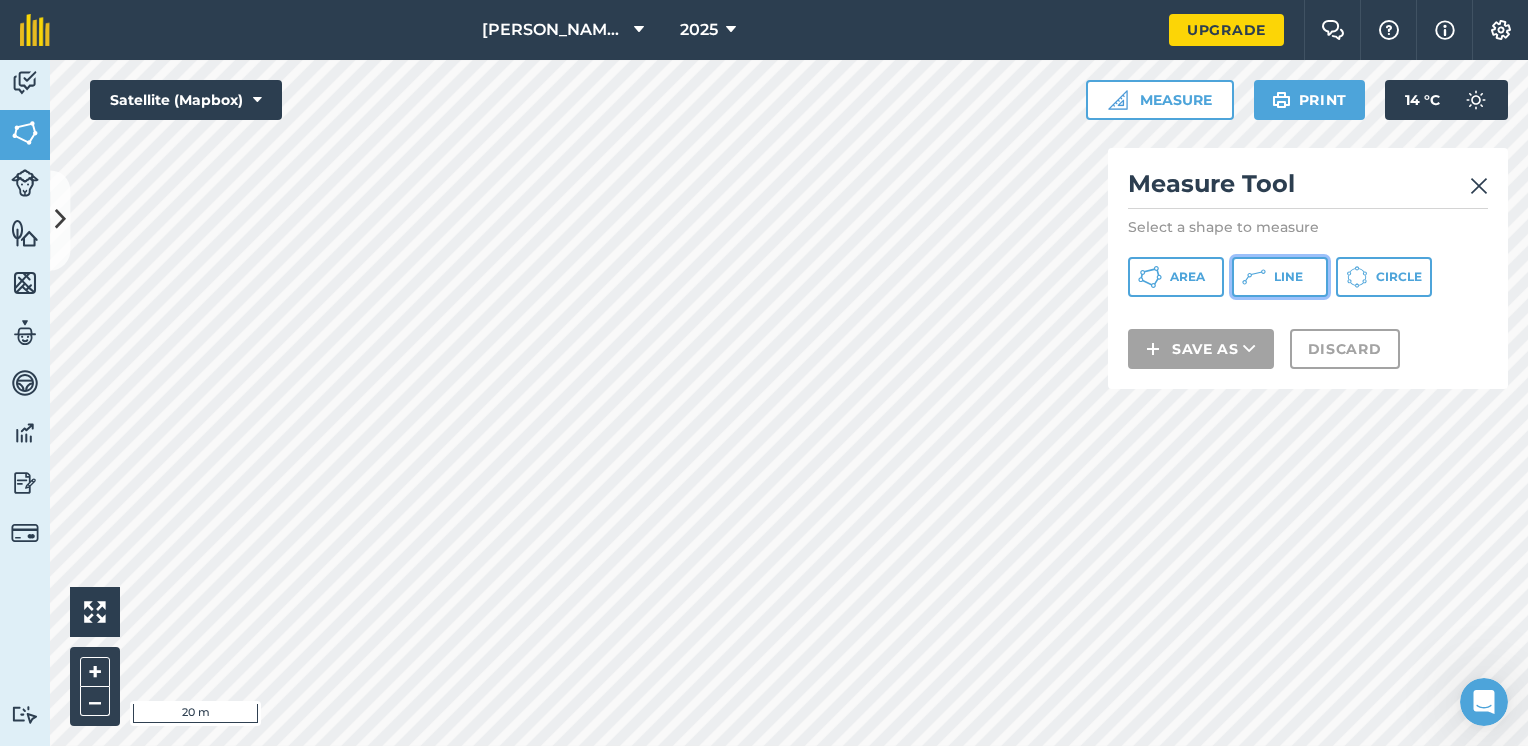 click on "Line" at bounding box center (1280, 277) 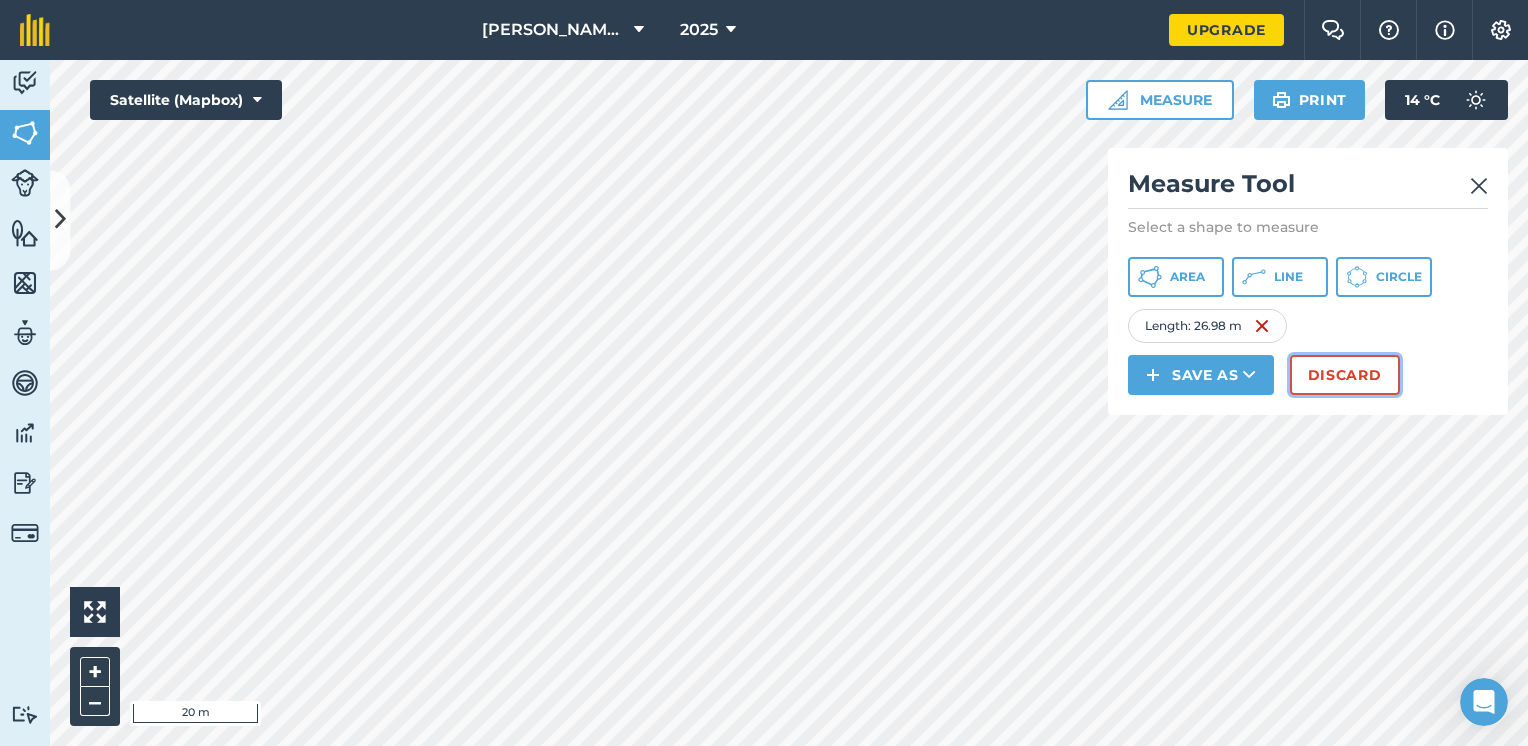 click on "Discard" at bounding box center (1345, 375) 